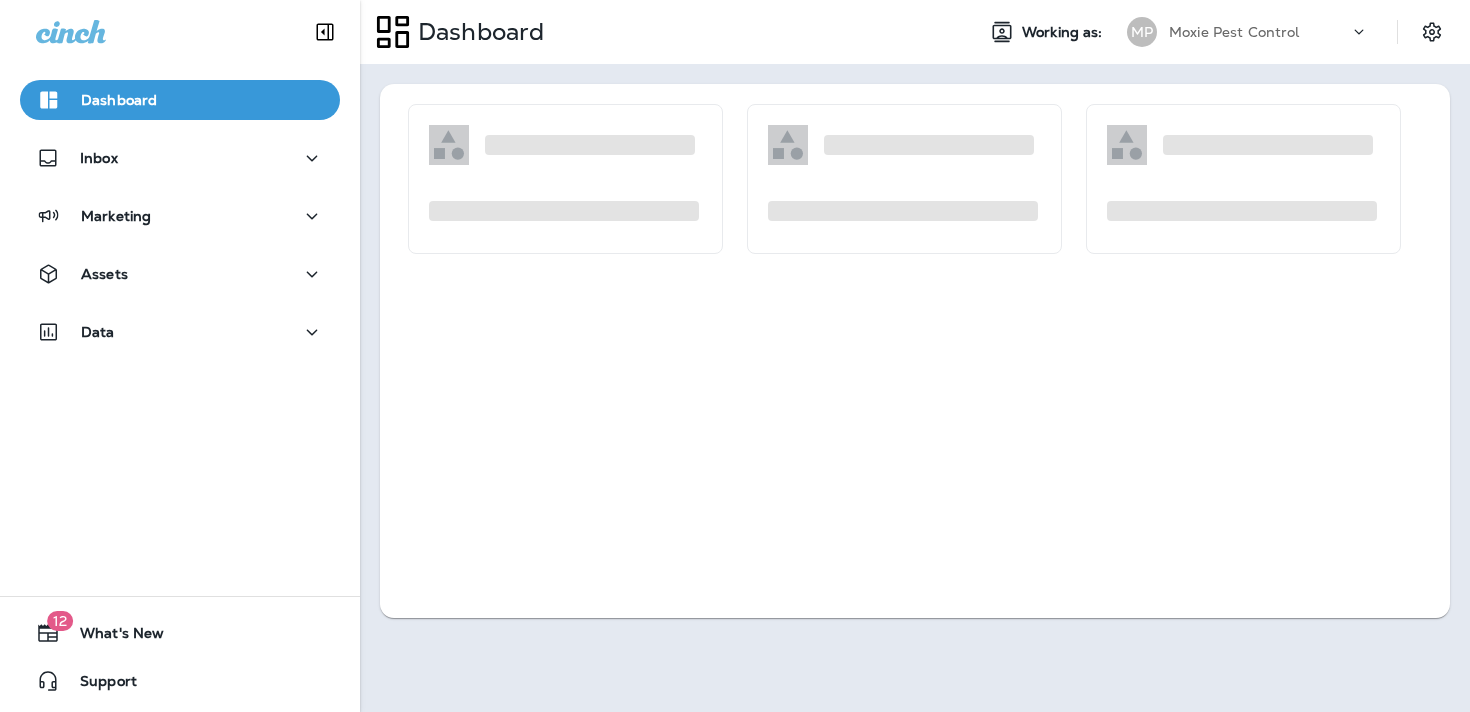scroll, scrollTop: 0, scrollLeft: 0, axis: both 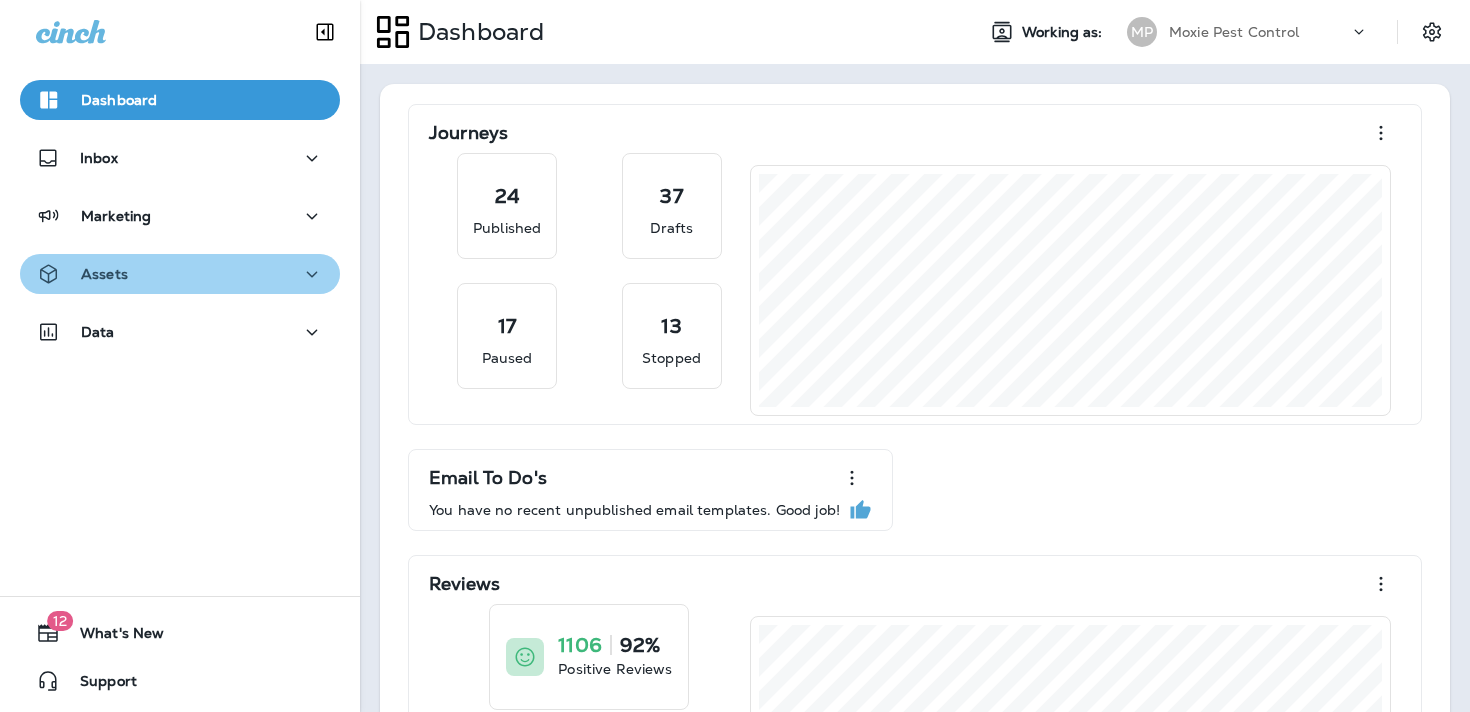 click 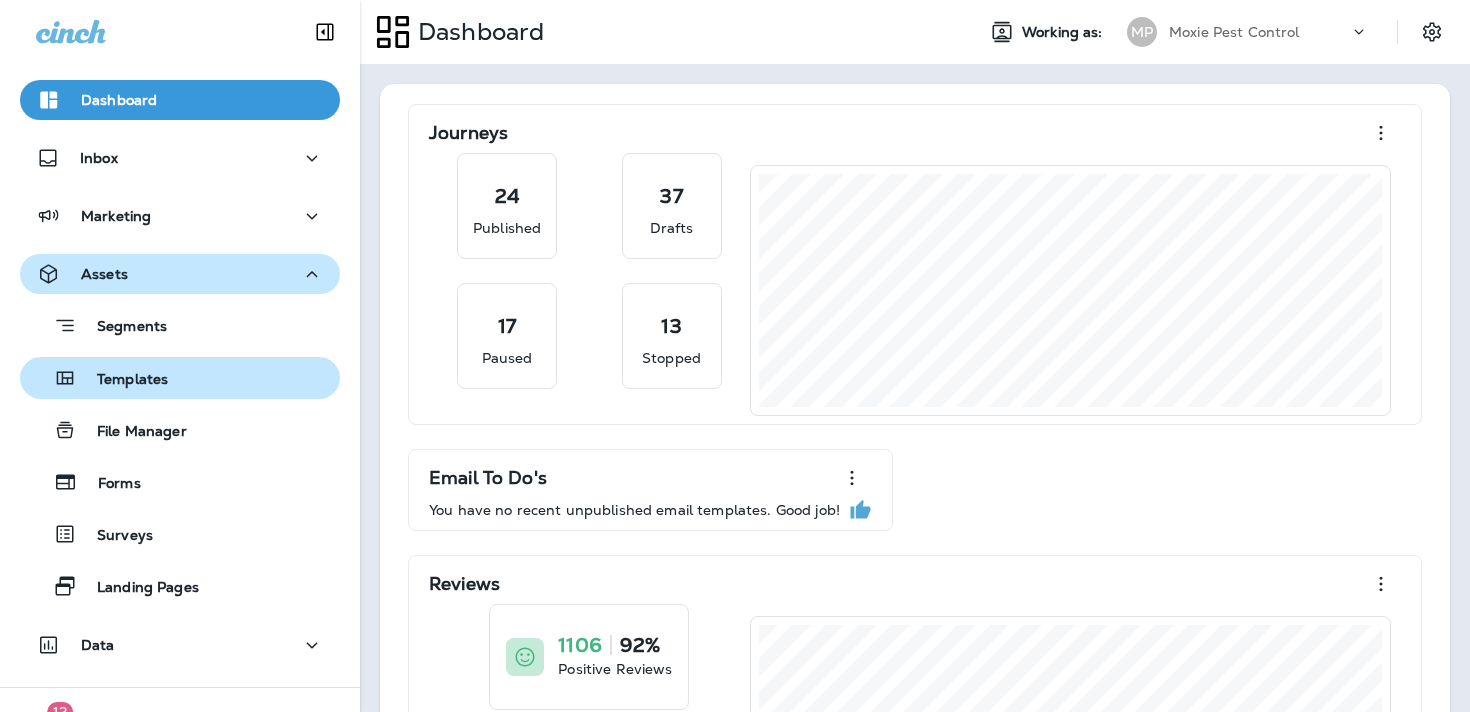 click on "Templates" at bounding box center [122, 380] 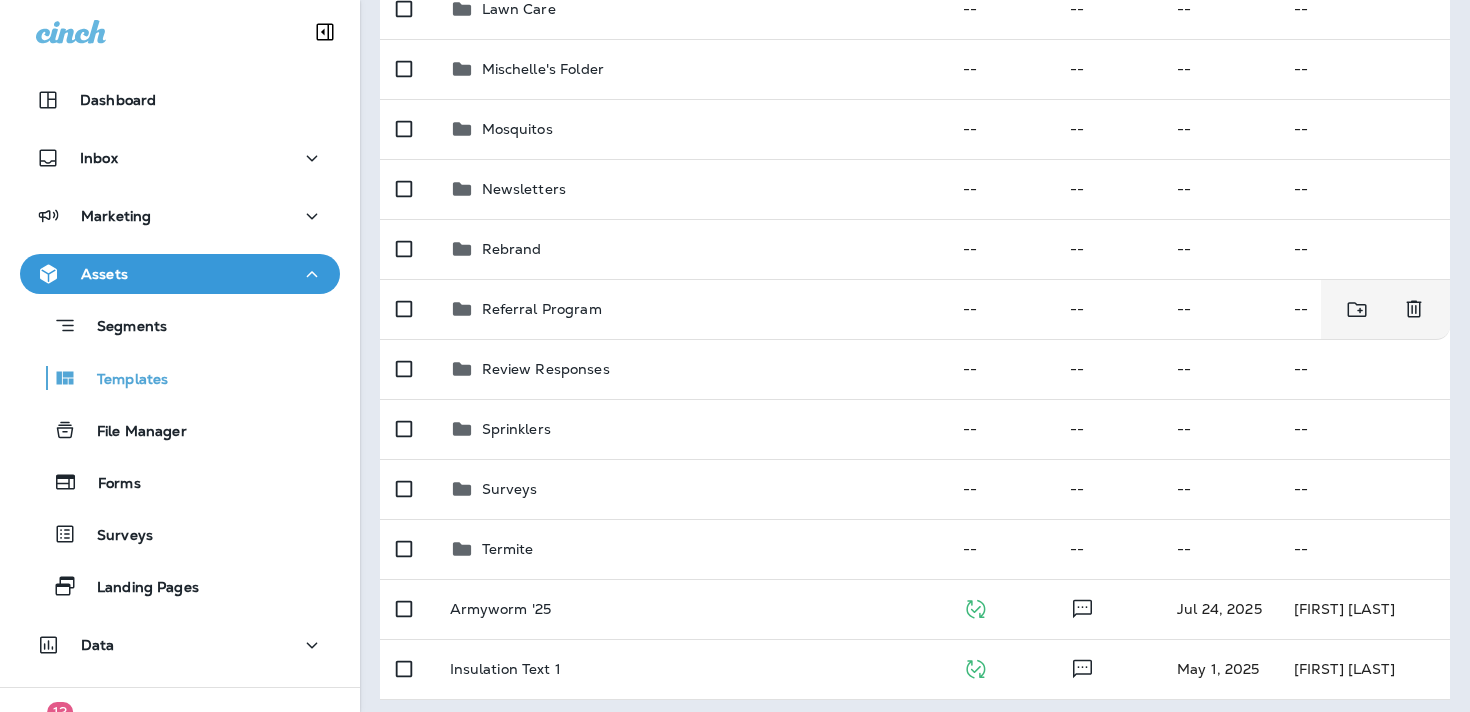 scroll, scrollTop: 709, scrollLeft: 0, axis: vertical 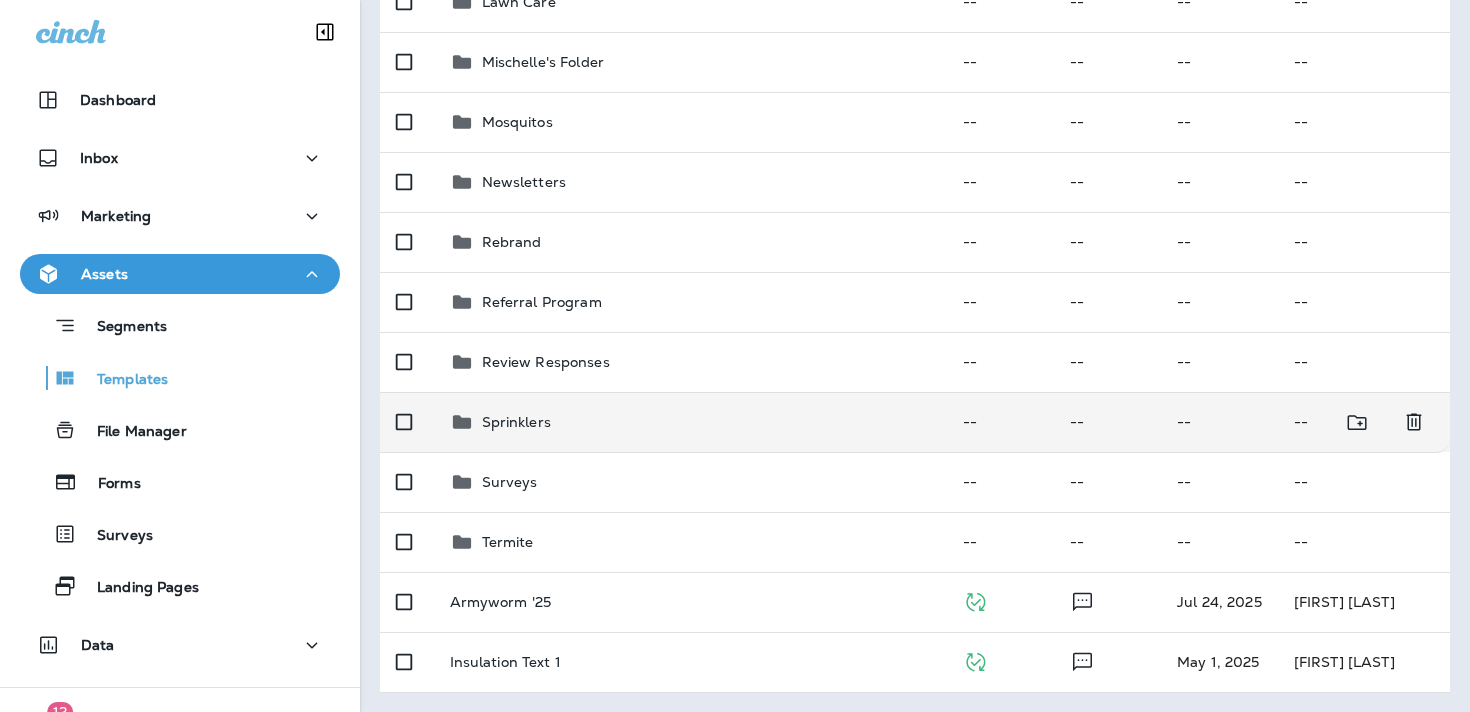 click on "Sprinklers" at bounding box center (516, 422) 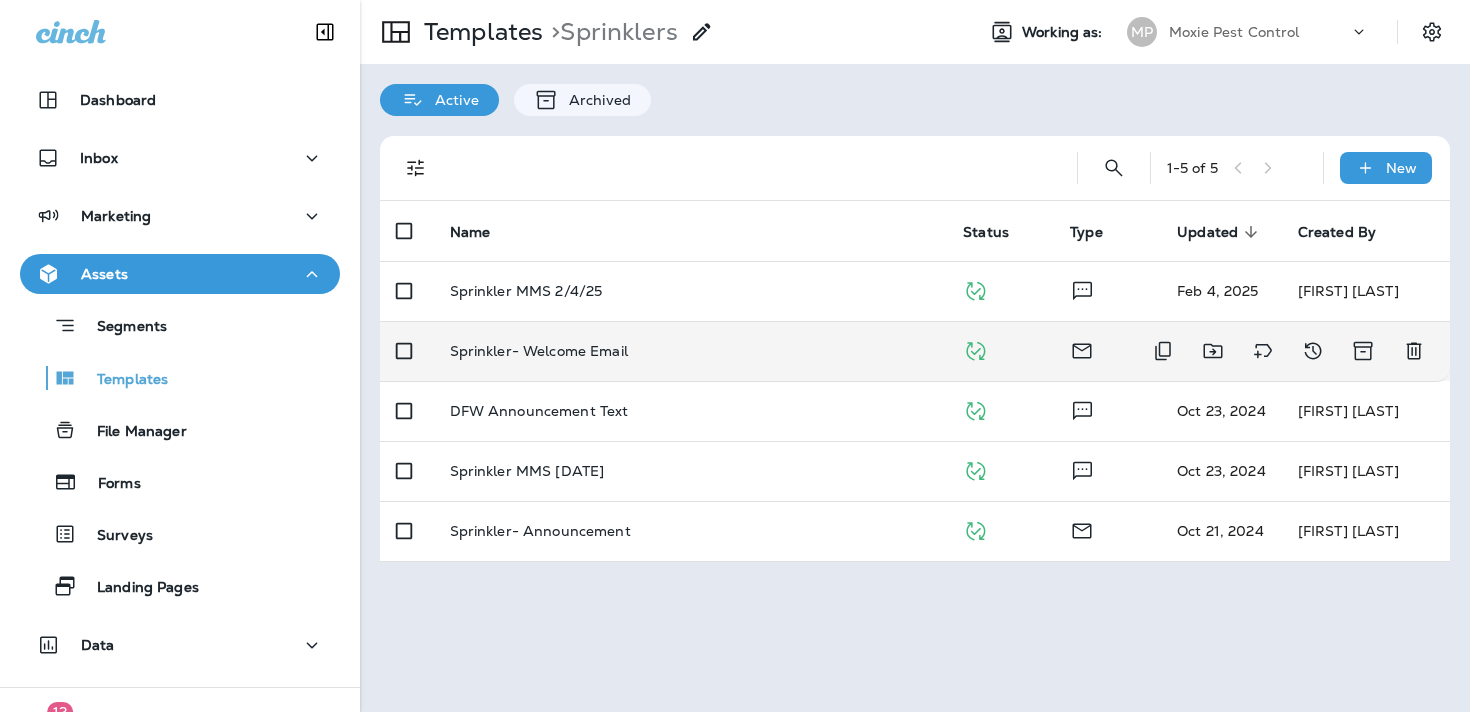 click on "Sprinkler- Welcome Email" at bounding box center [539, 351] 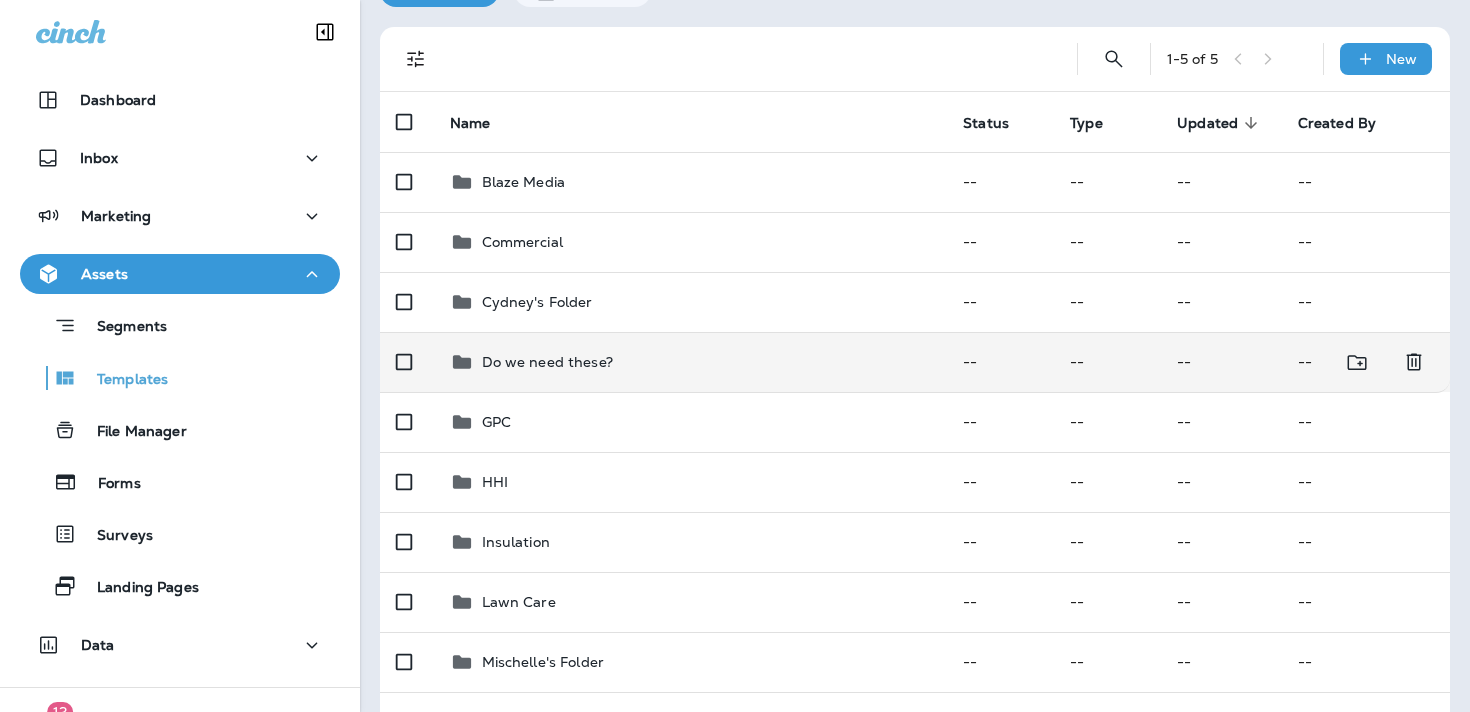 scroll, scrollTop: 120, scrollLeft: 0, axis: vertical 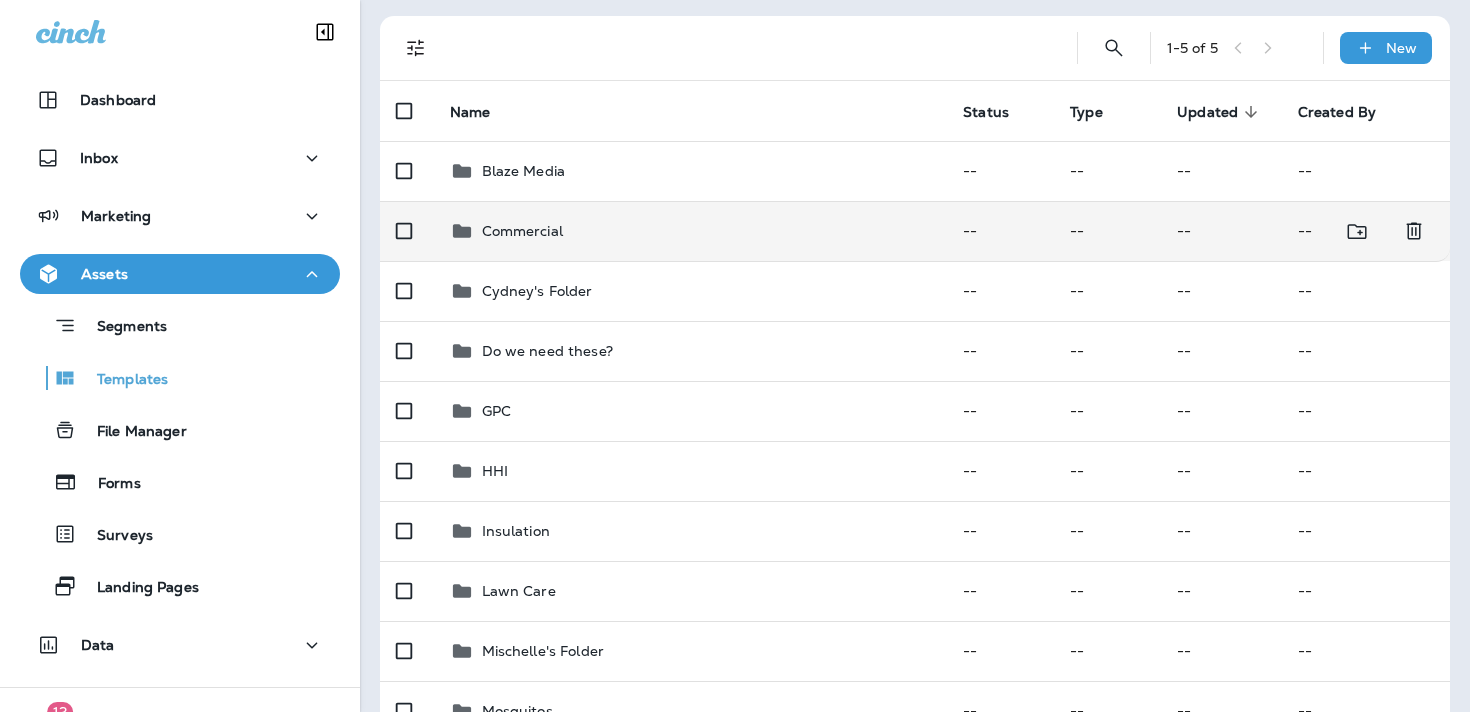 click on "Commercial" at bounding box center (522, 231) 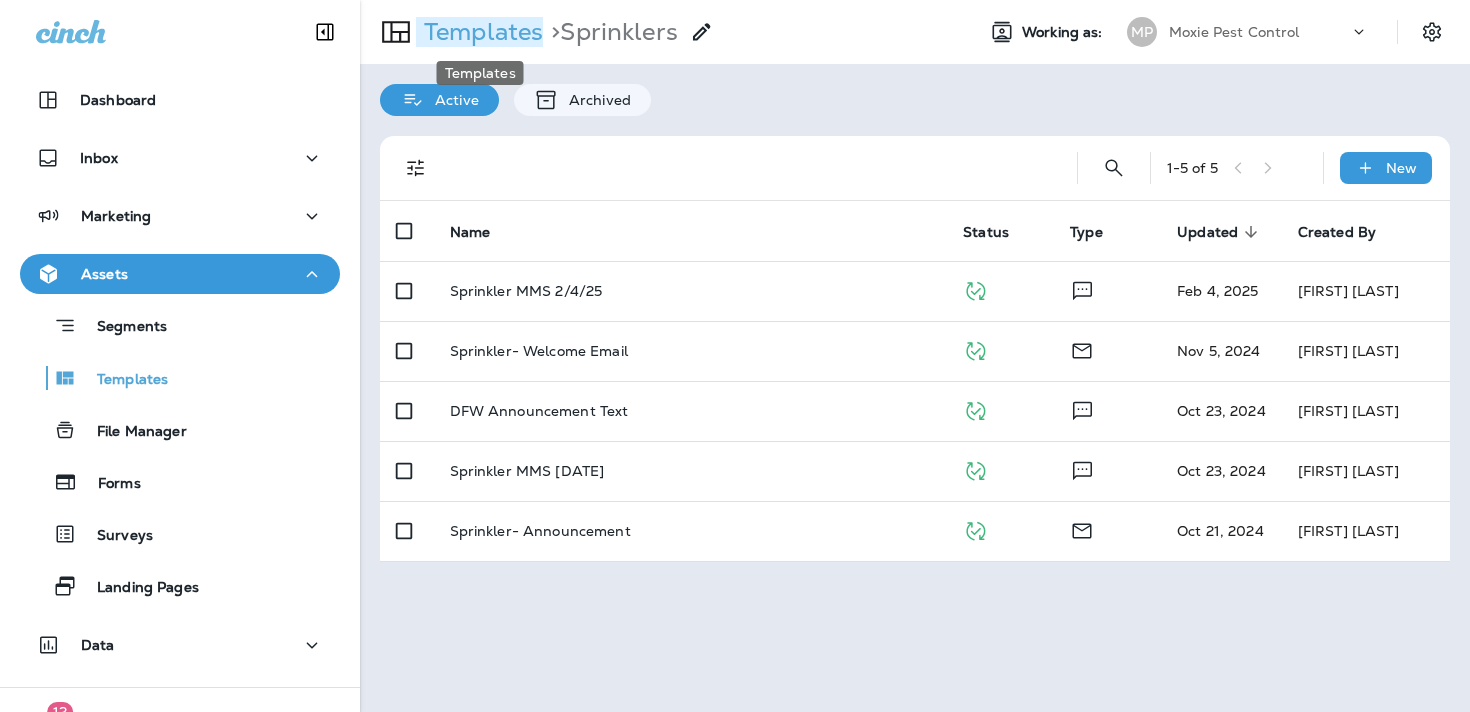 click on "Templates" at bounding box center [479, 32] 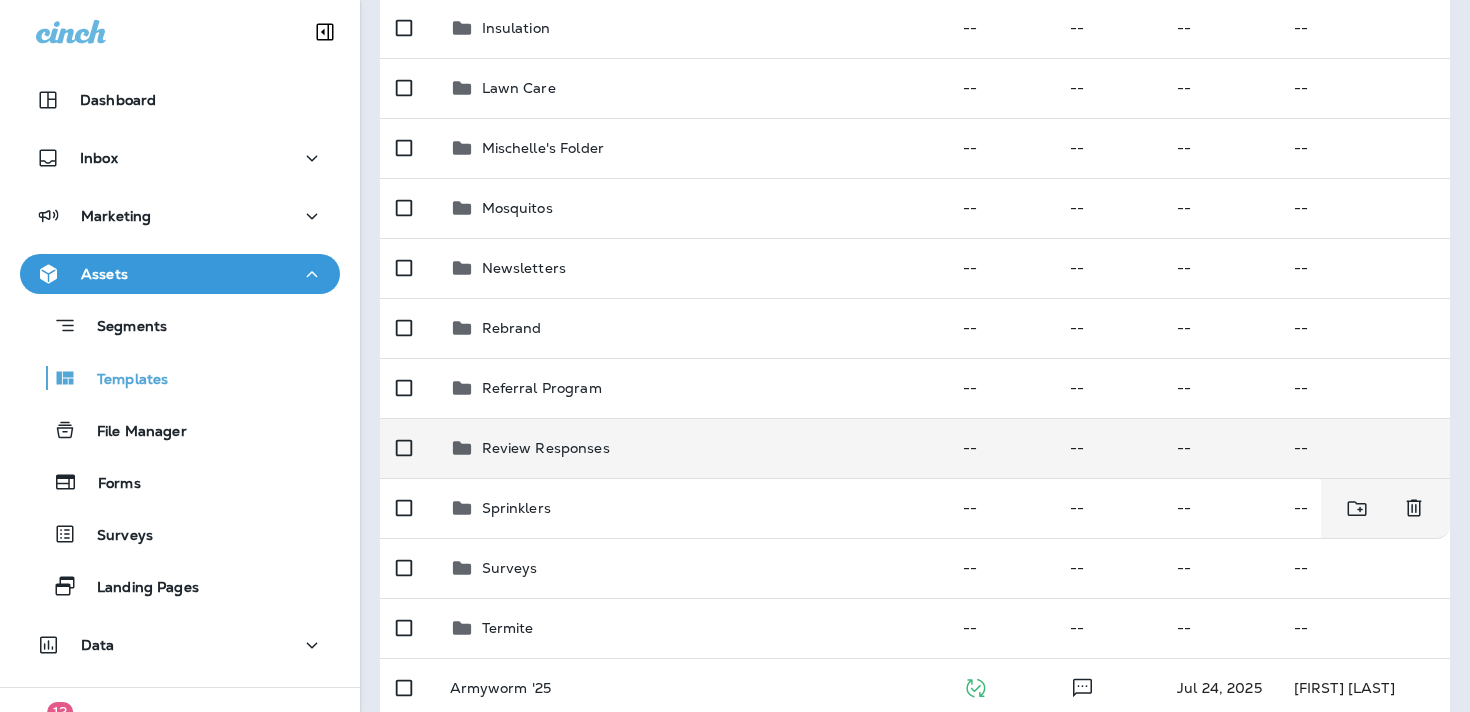 scroll, scrollTop: 709, scrollLeft: 0, axis: vertical 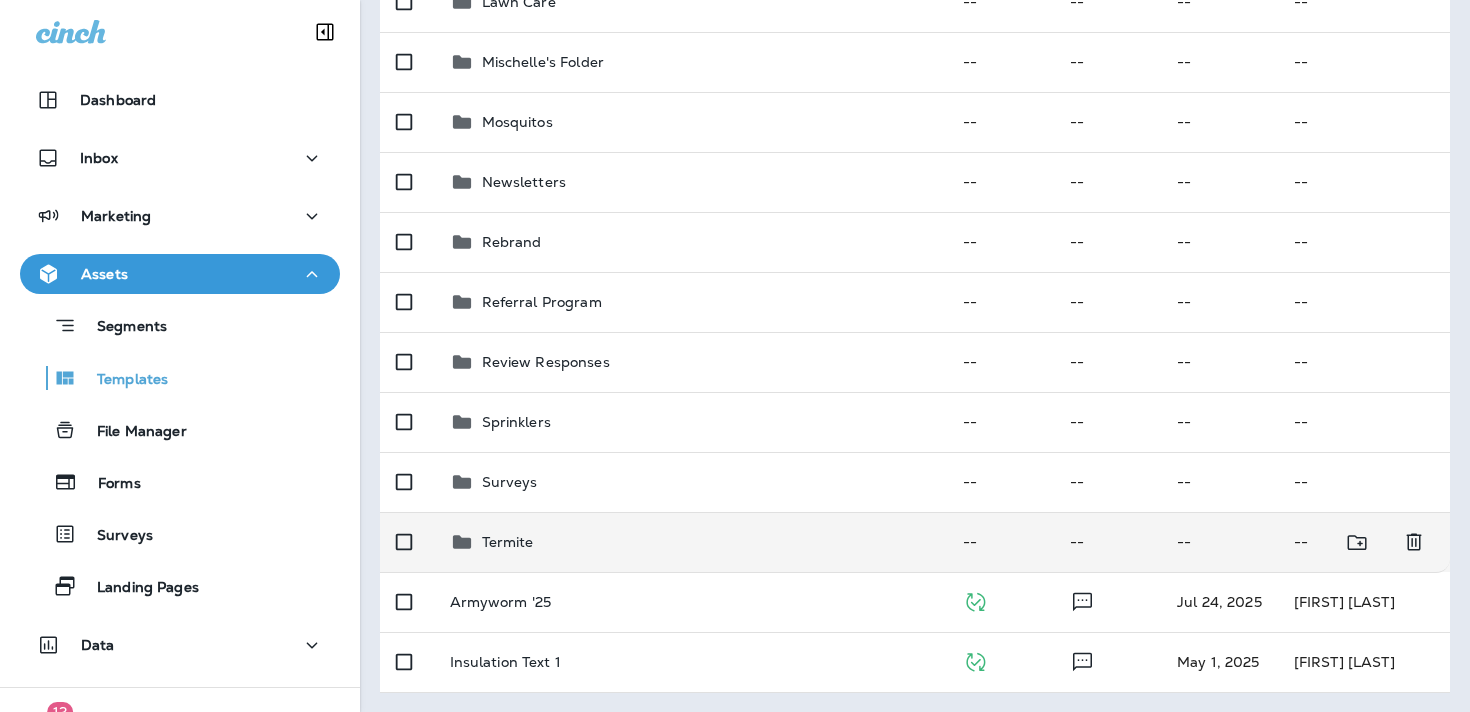 click on "Termite" at bounding box center [508, 542] 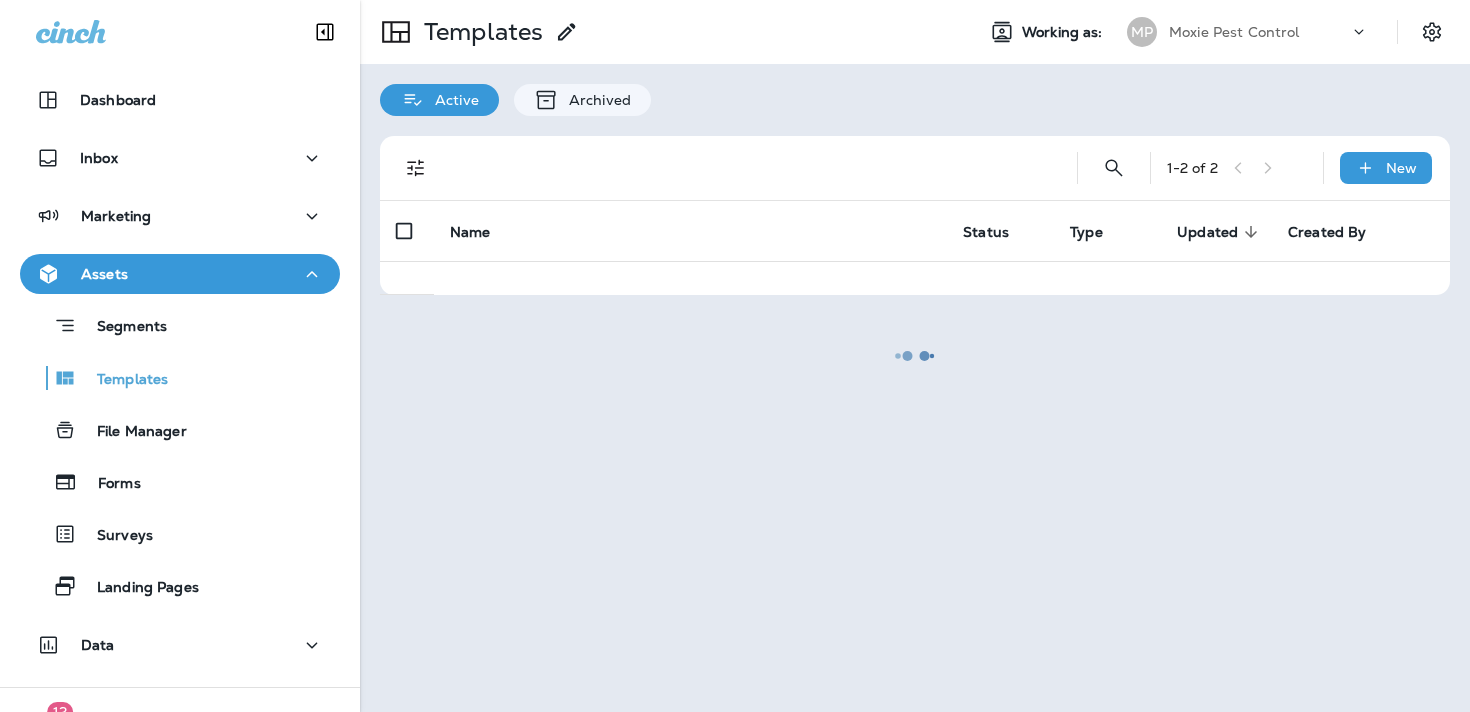 scroll, scrollTop: 0, scrollLeft: 0, axis: both 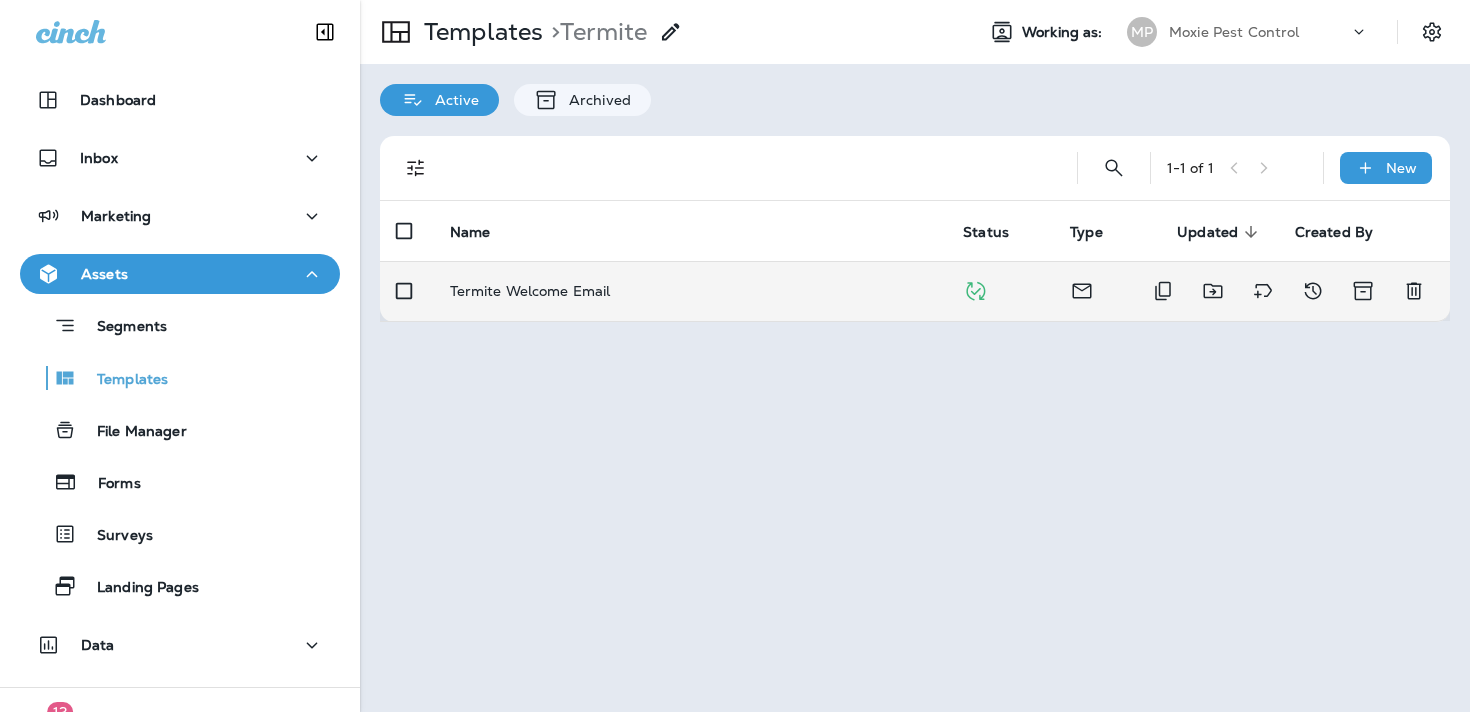 click on "Termite Welcome Email" at bounding box center [530, 291] 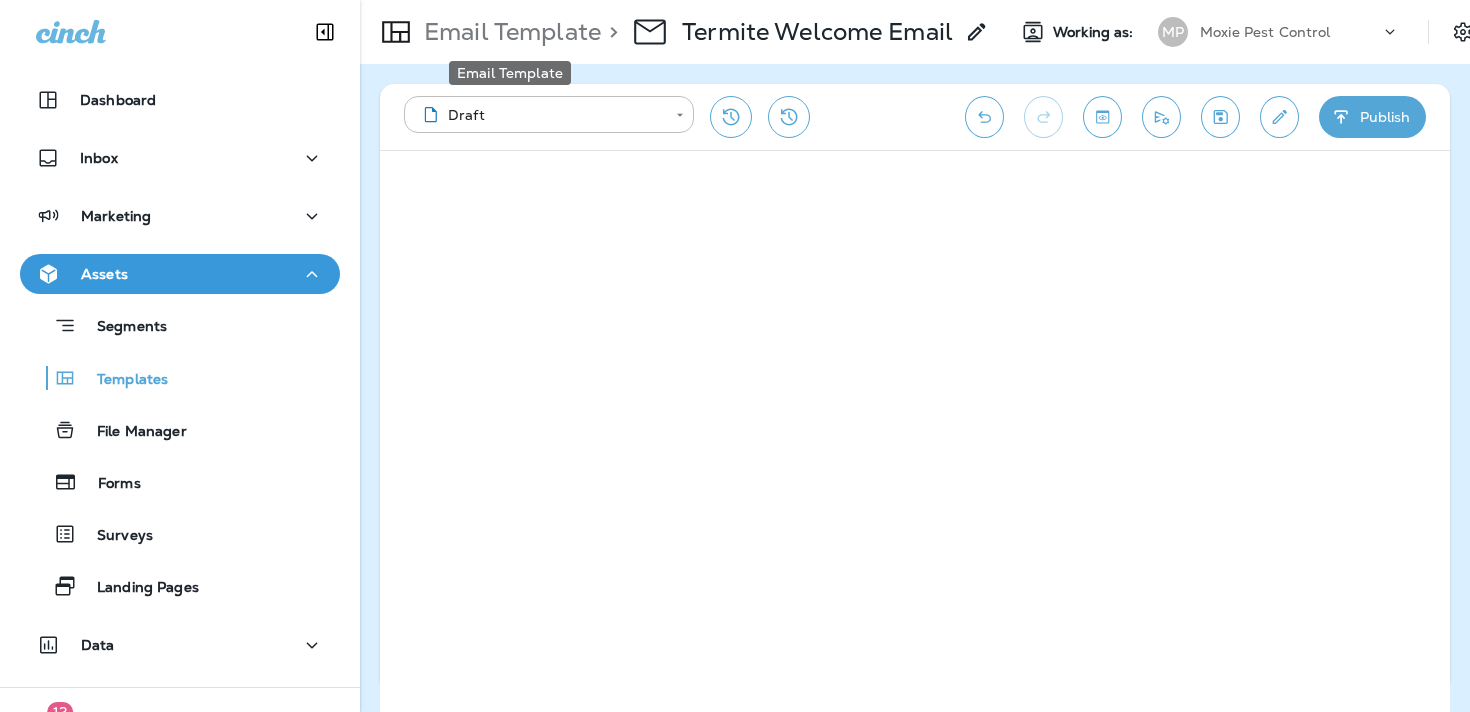 click on "Email Template" at bounding box center [508, 32] 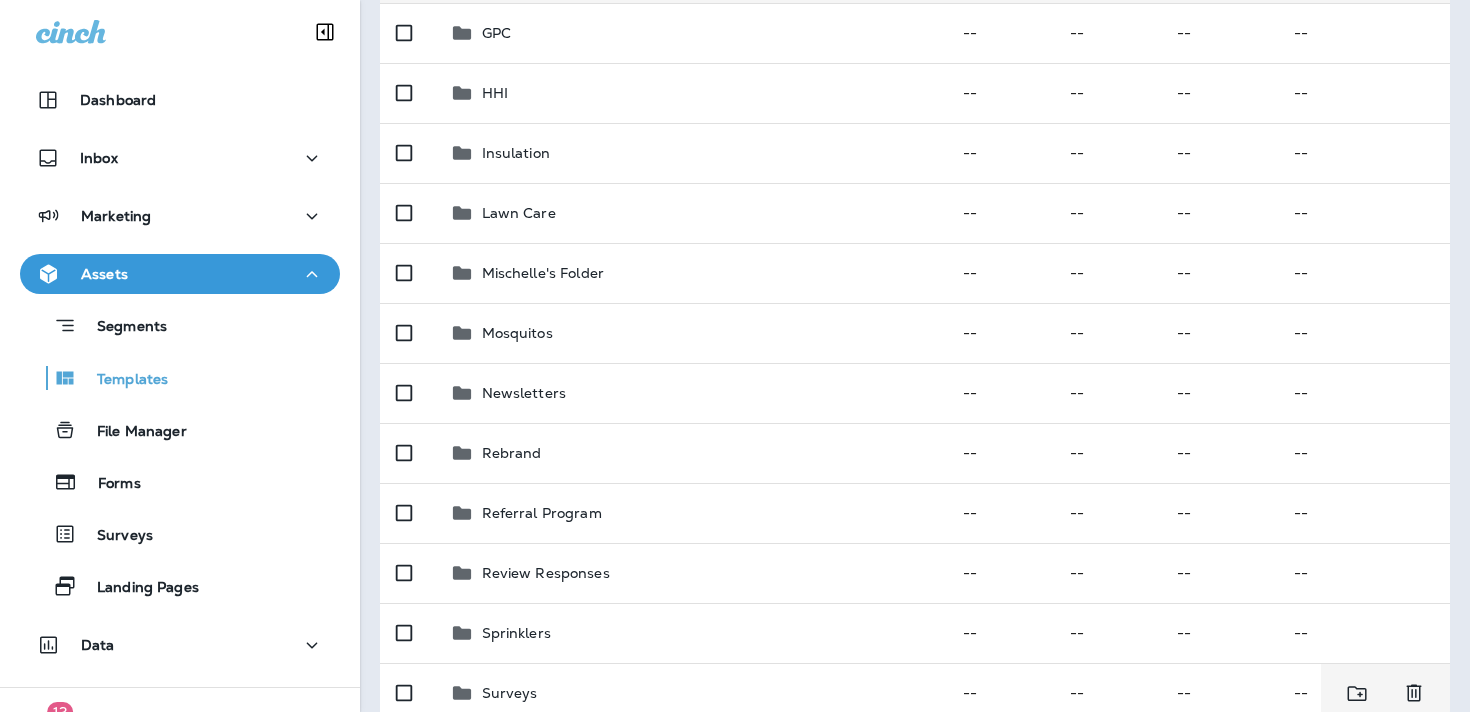 scroll, scrollTop: 474, scrollLeft: 0, axis: vertical 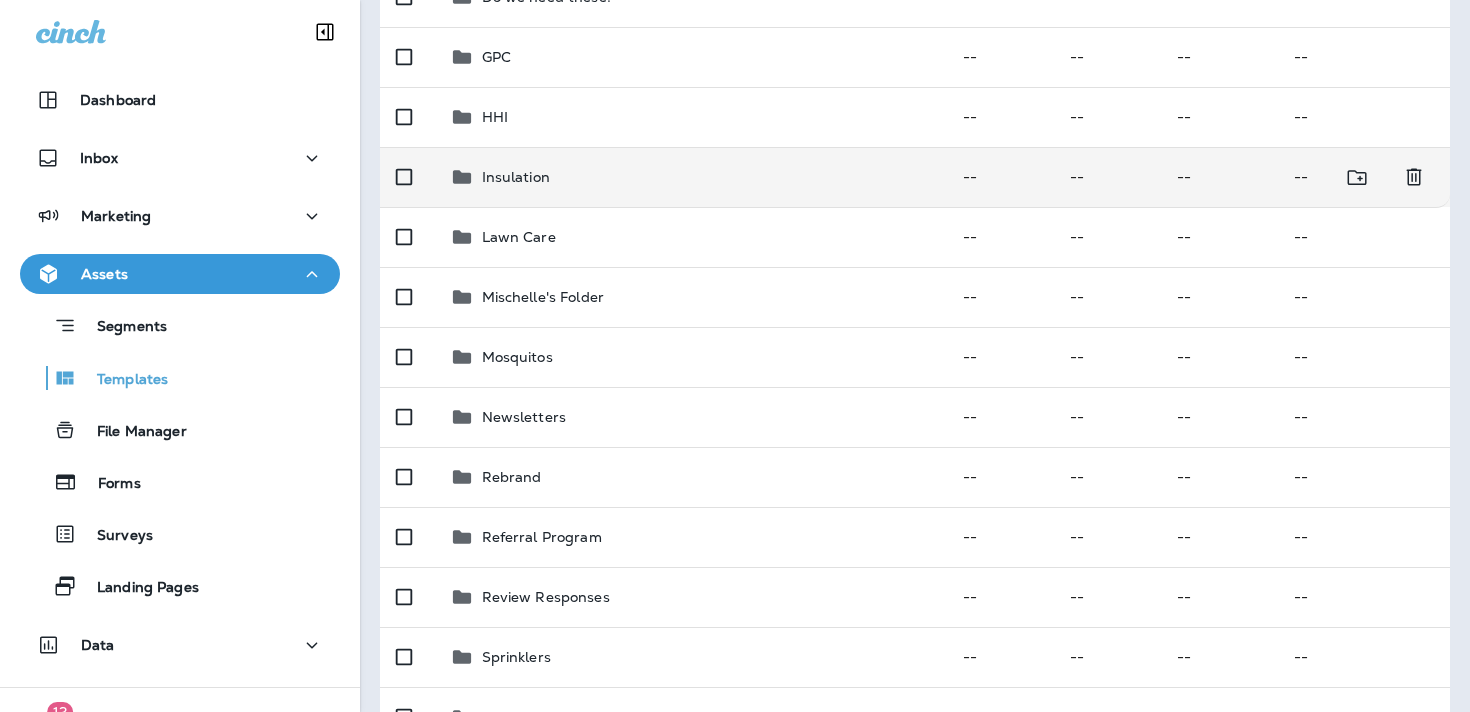 click on "Insulation" at bounding box center [516, 177] 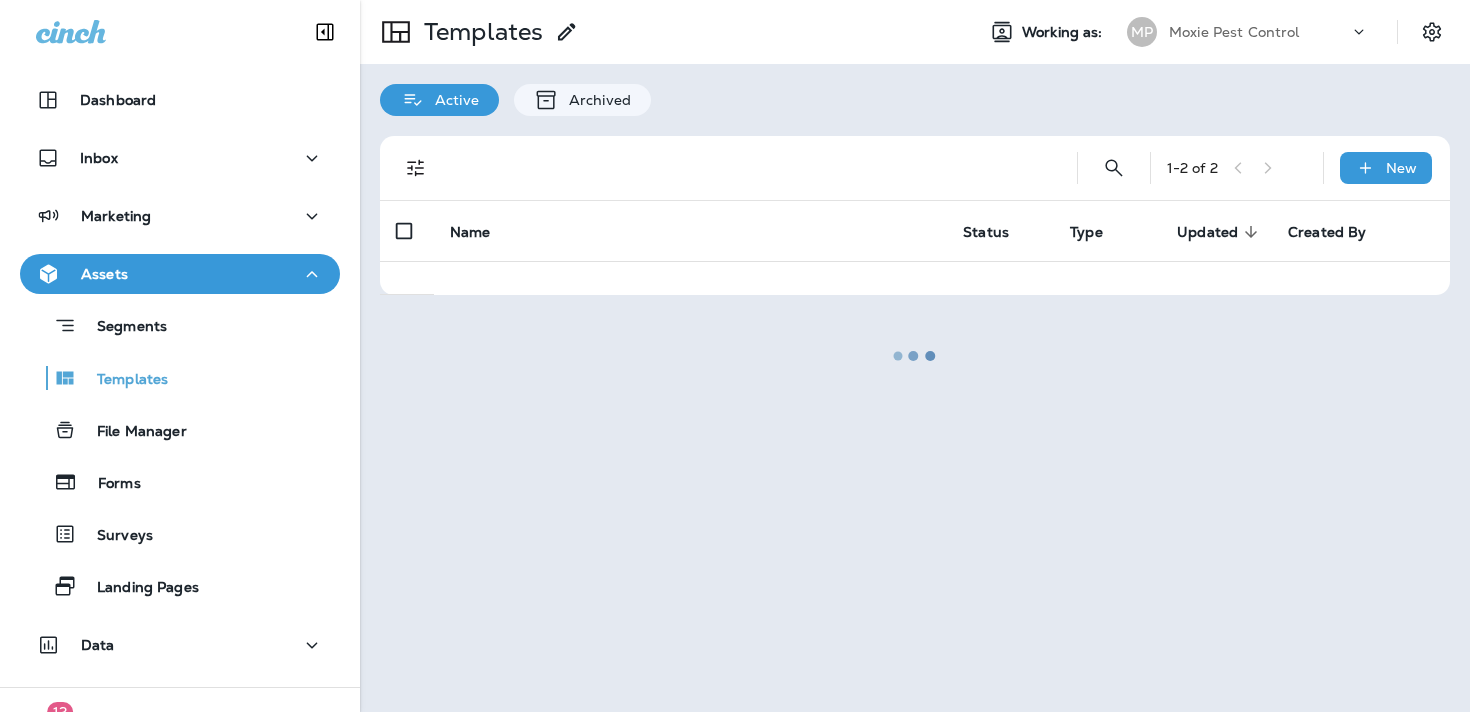 scroll, scrollTop: 0, scrollLeft: 0, axis: both 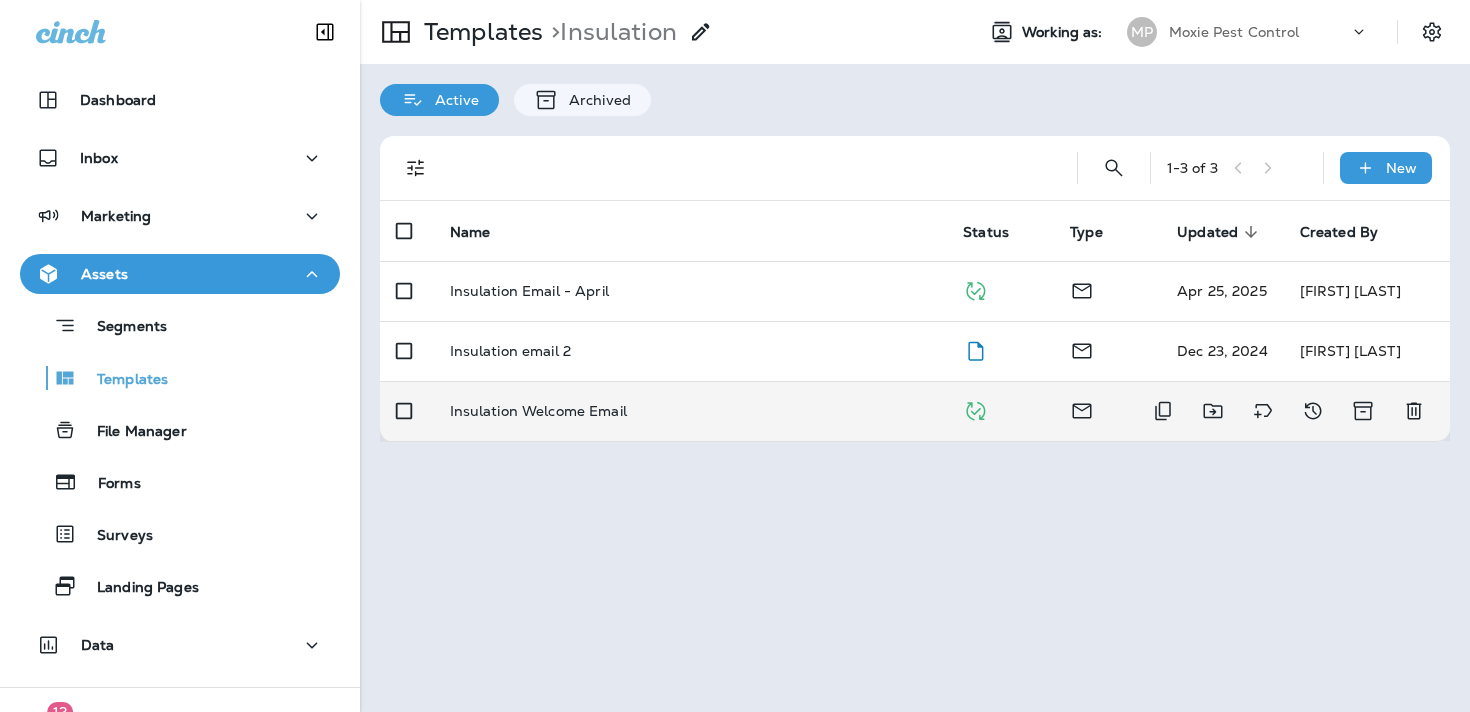 click on "Insulation Welcome Email" at bounding box center (538, 411) 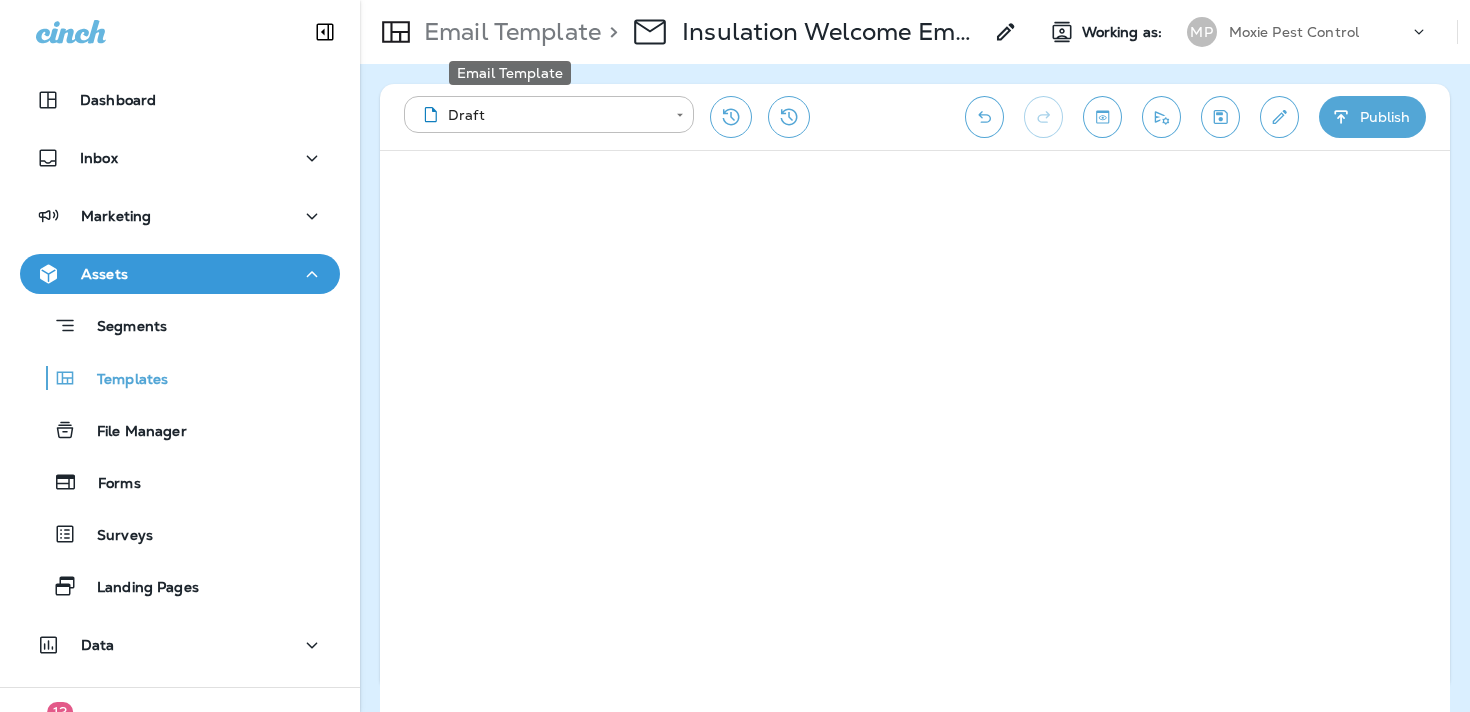 click on "Email Template" at bounding box center [508, 32] 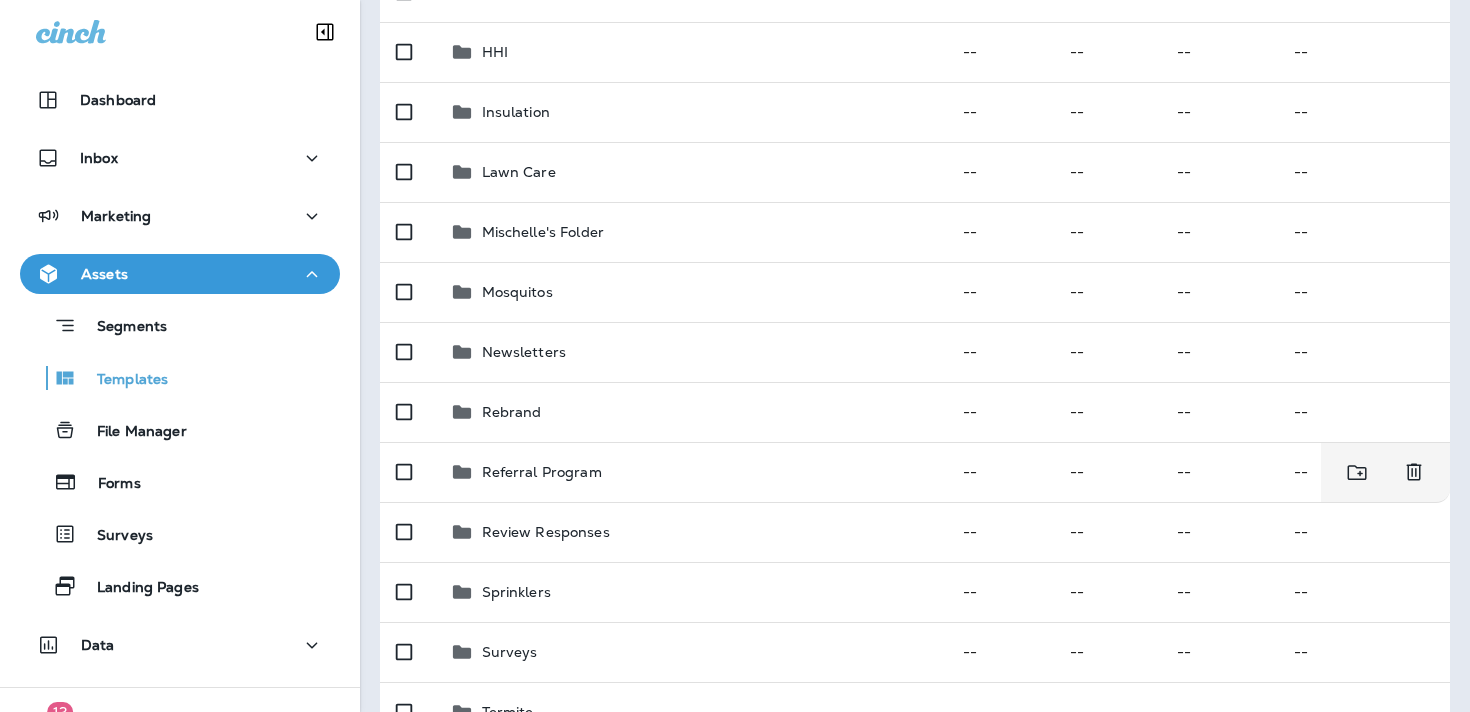 scroll, scrollTop: 541, scrollLeft: 0, axis: vertical 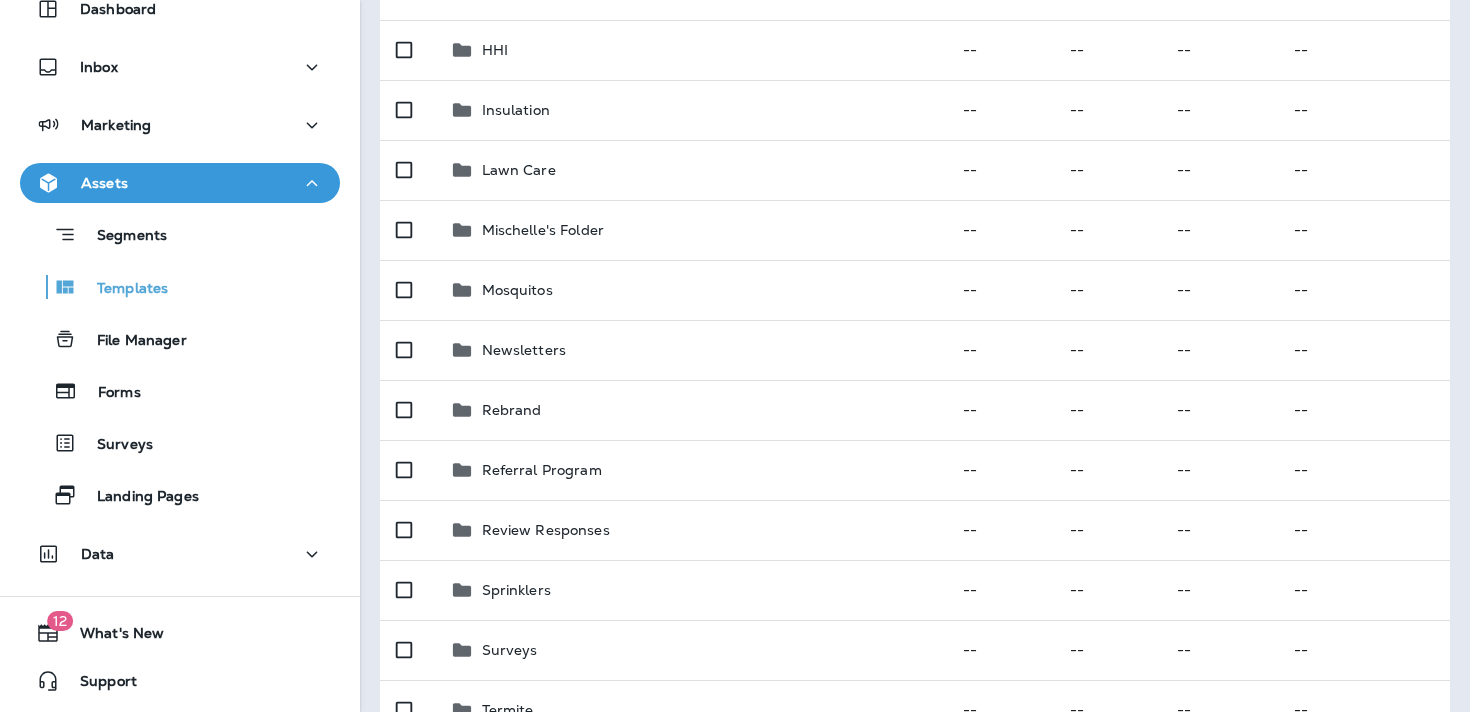 click 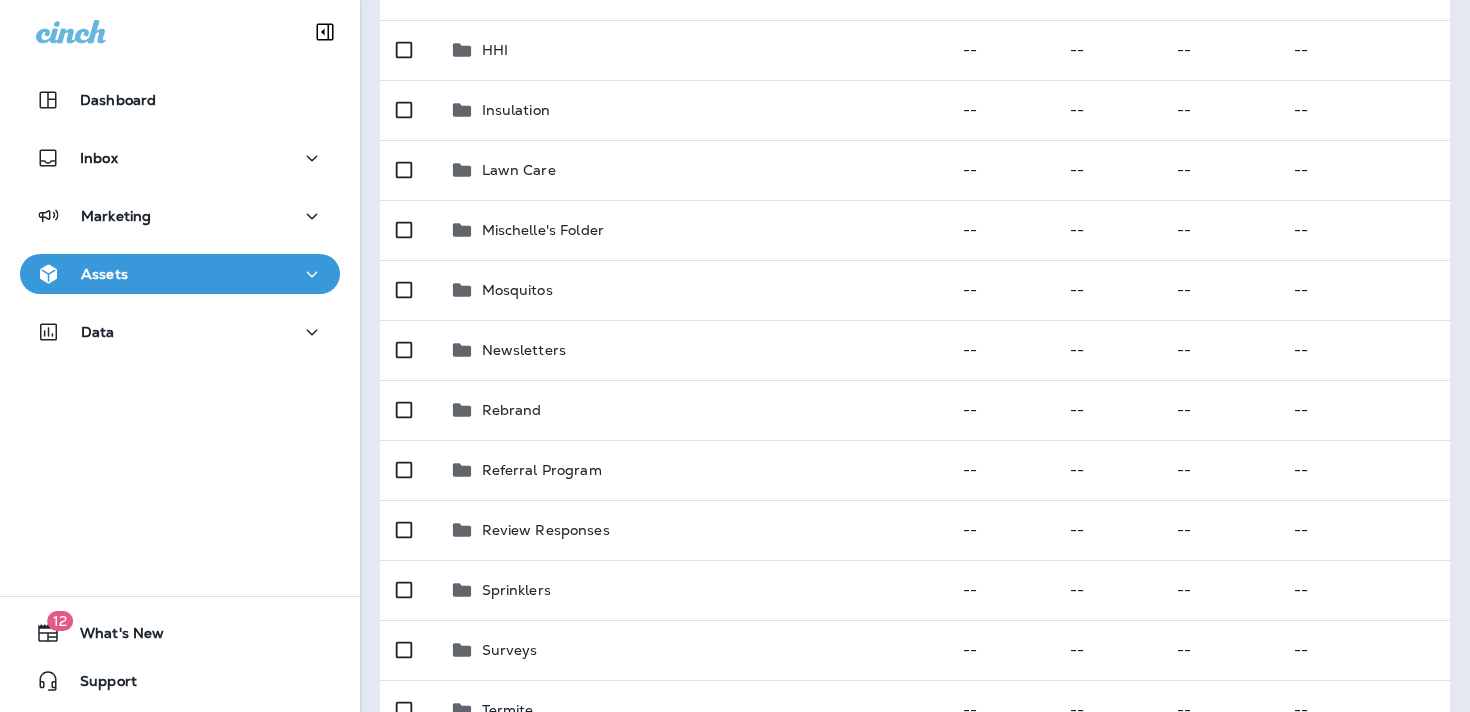 scroll, scrollTop: 0, scrollLeft: 0, axis: both 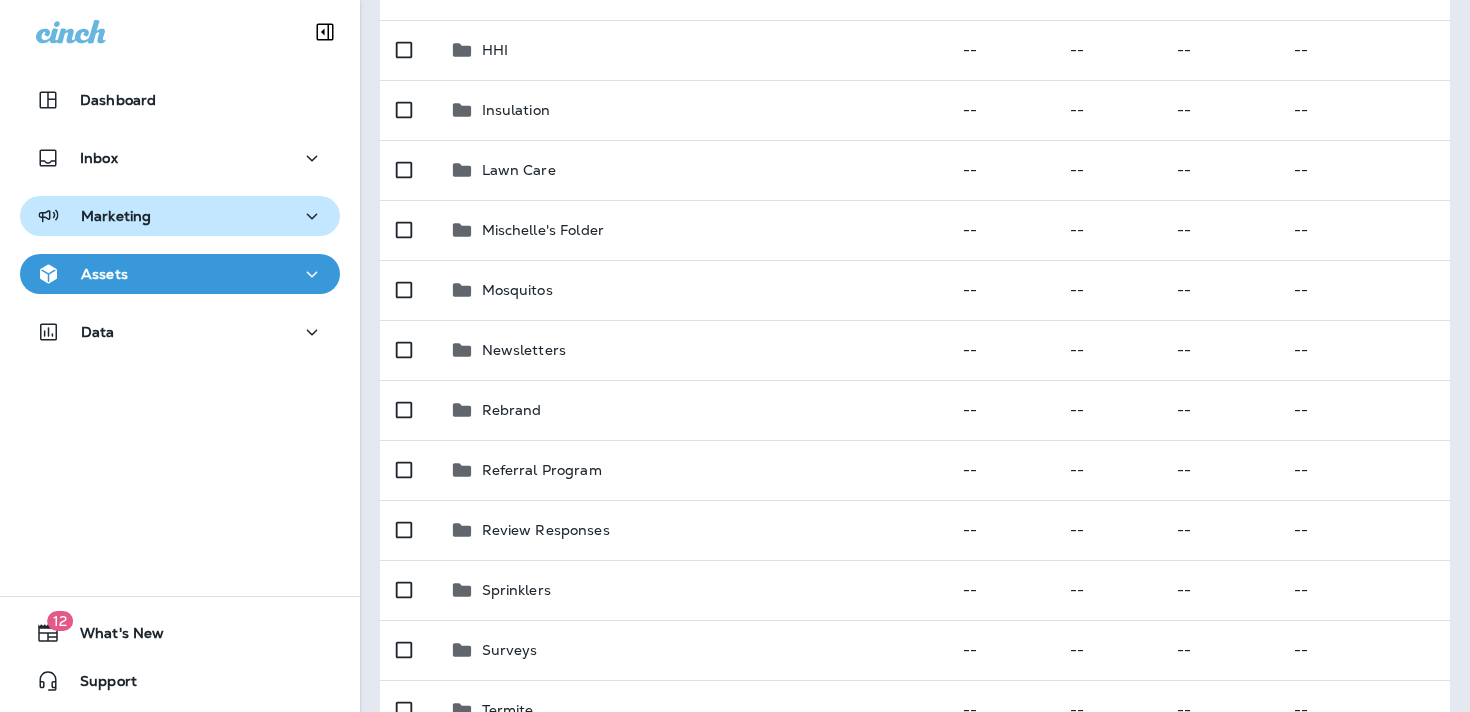 click 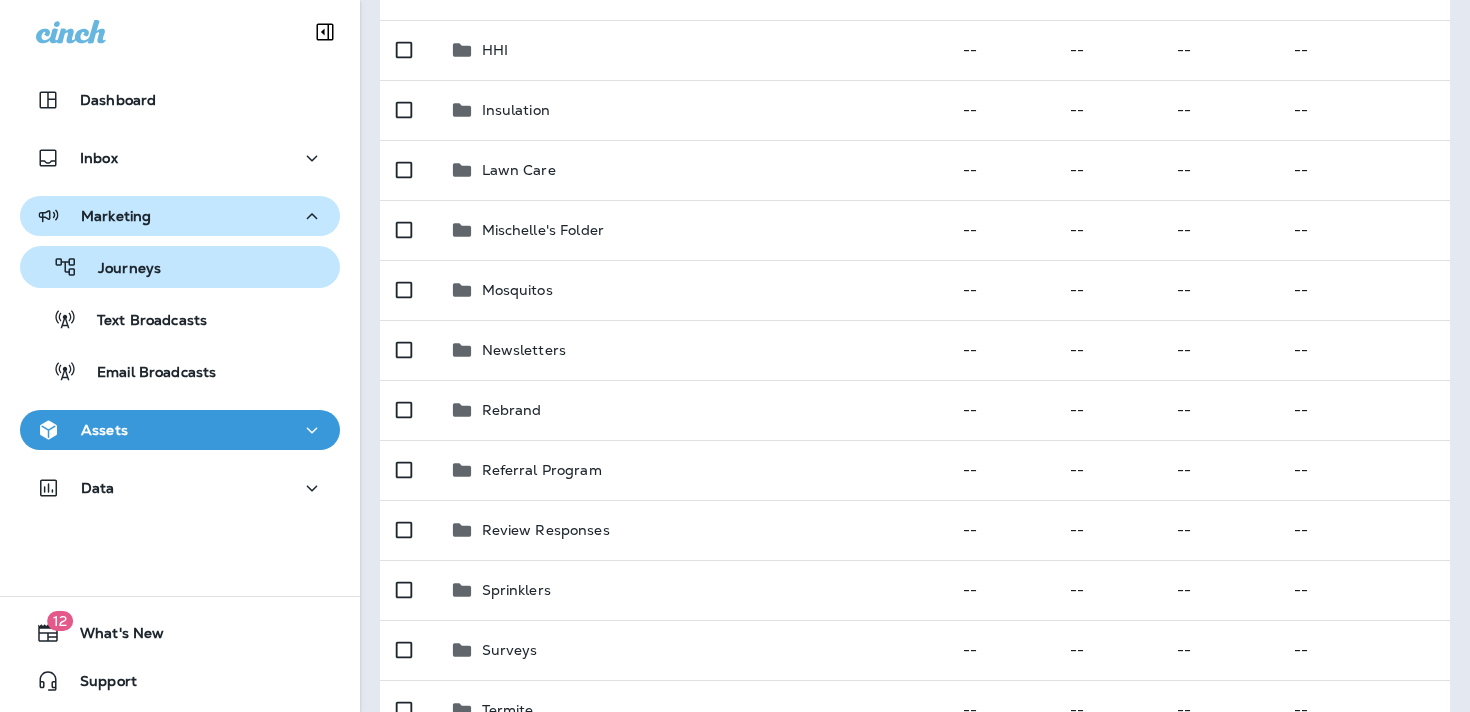 click on "Journeys" at bounding box center (119, 269) 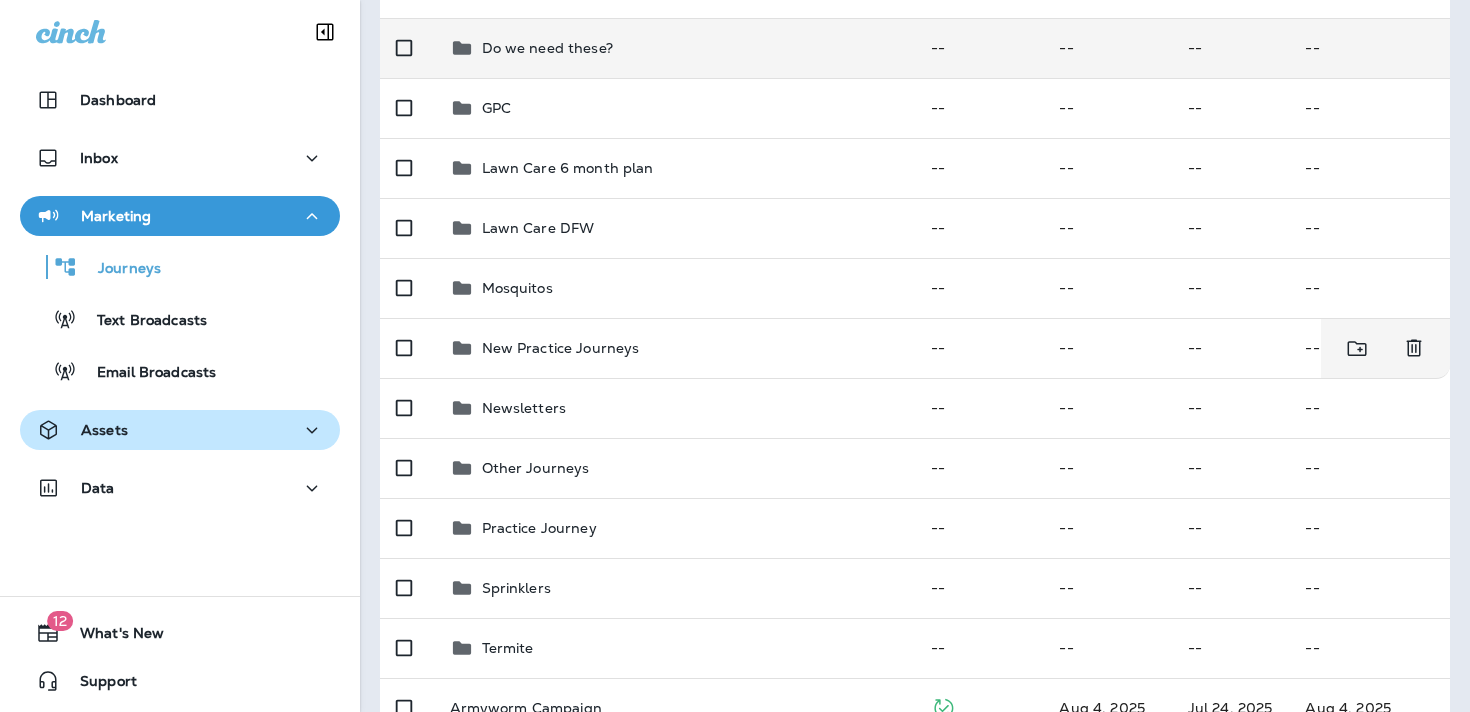 scroll, scrollTop: 422, scrollLeft: 0, axis: vertical 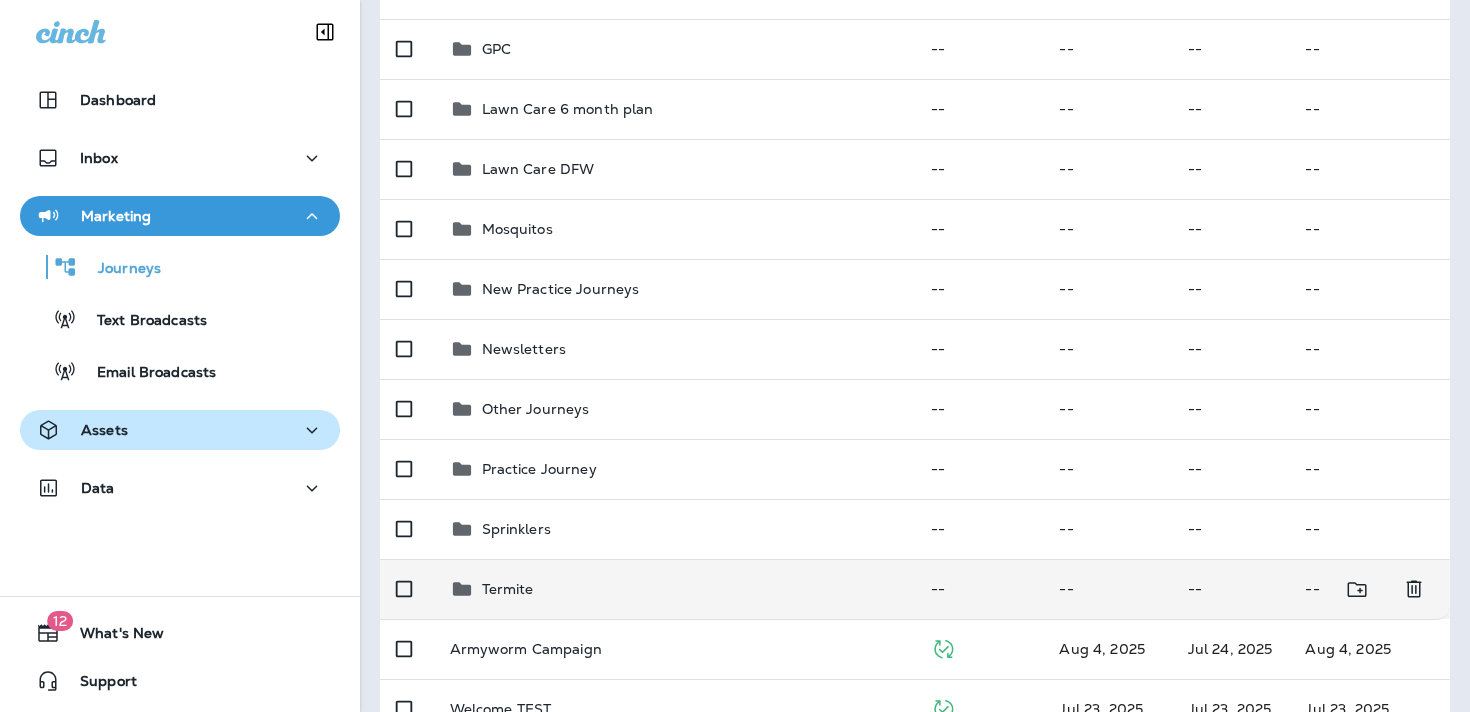 click on "Termite" at bounding box center (508, 589) 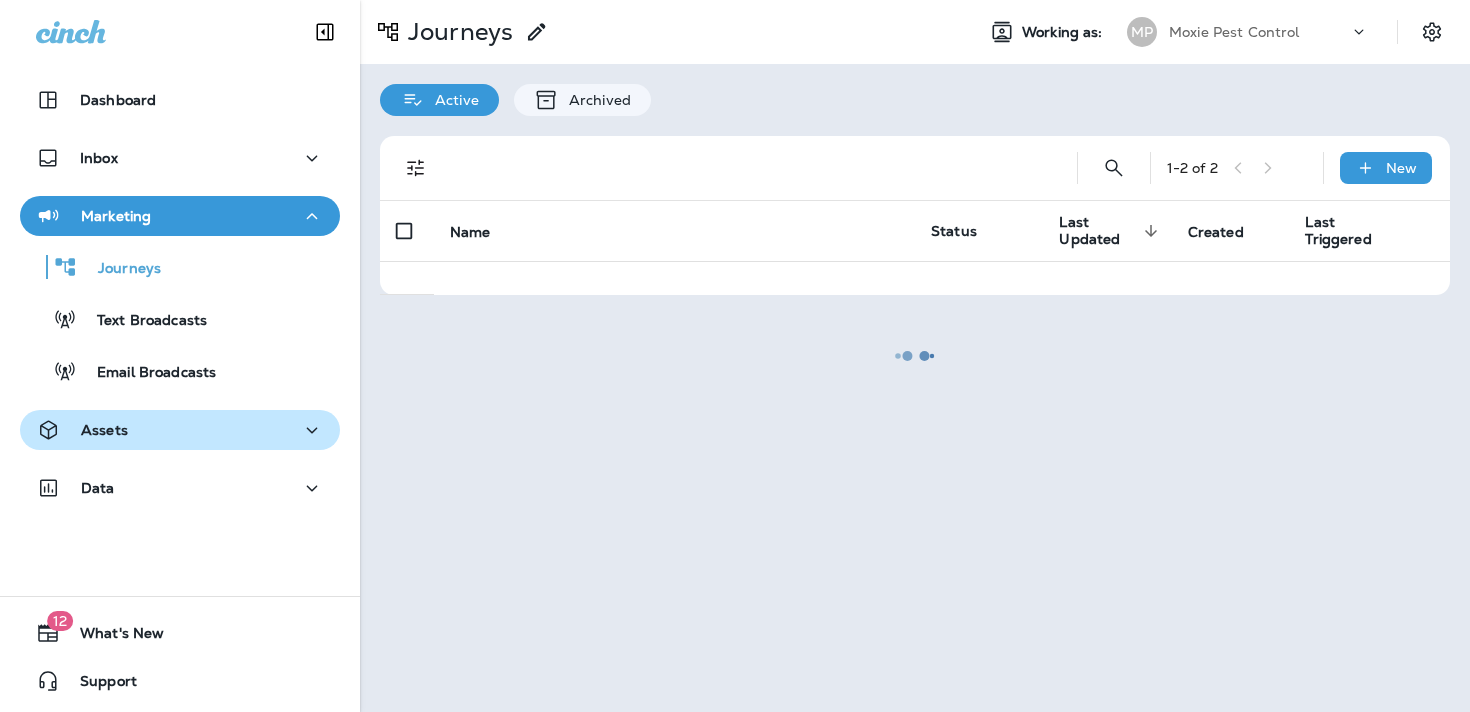 scroll, scrollTop: 0, scrollLeft: 0, axis: both 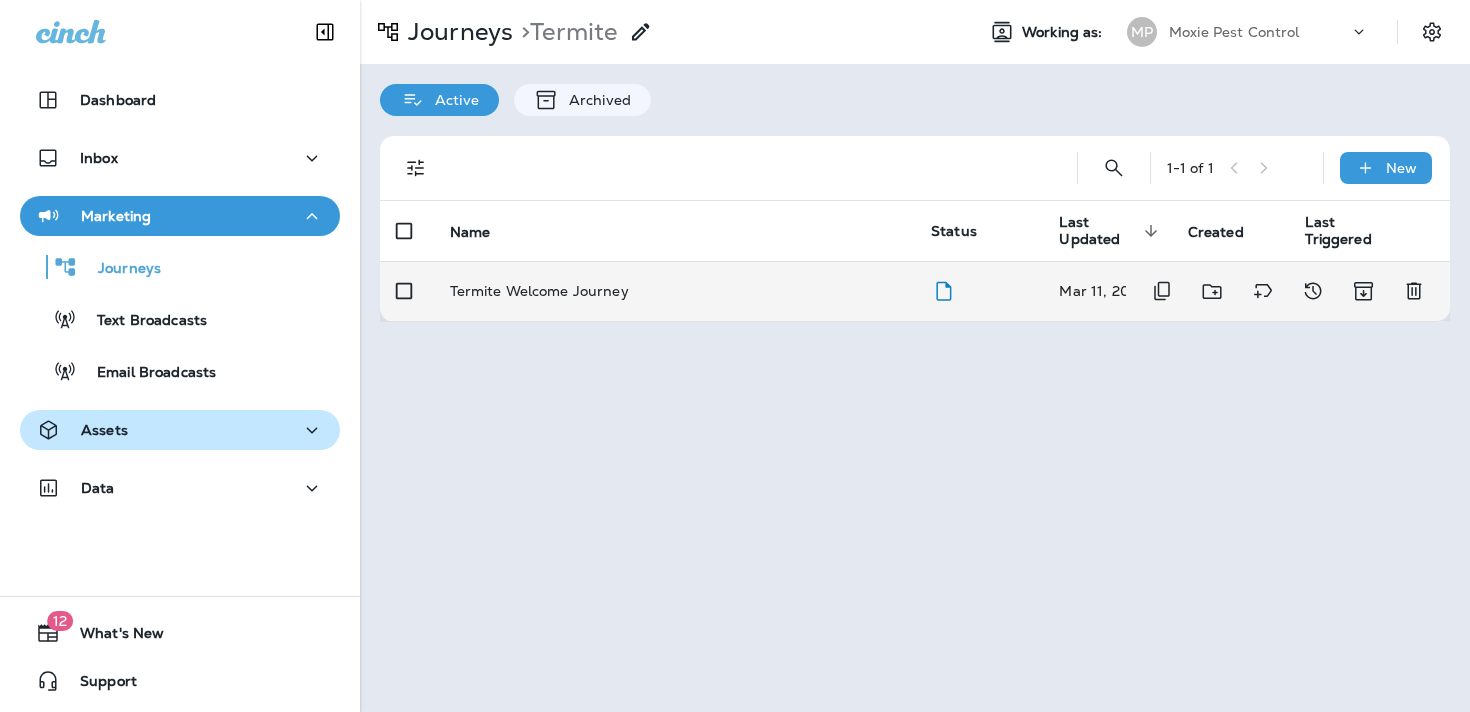 click on "Termite Welcome Journey" at bounding box center (539, 291) 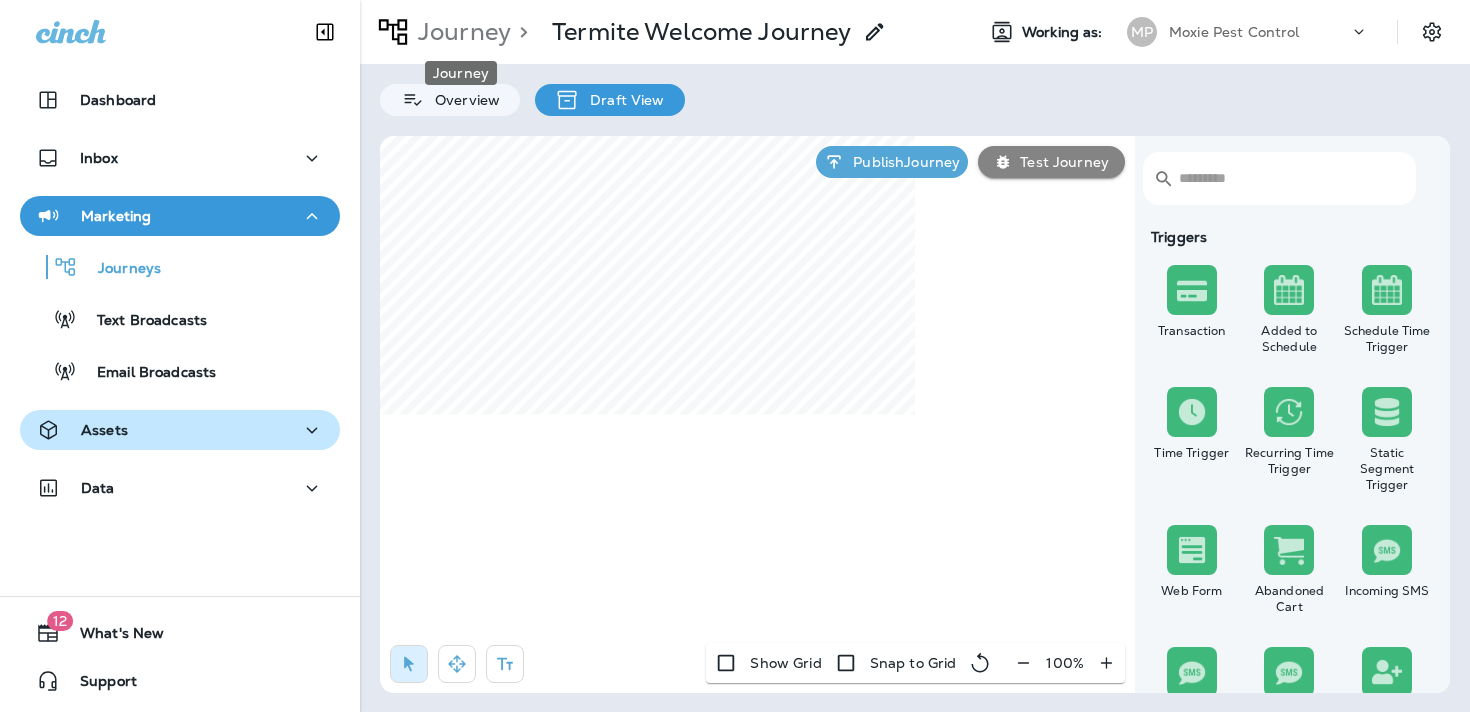 click on "Journey" at bounding box center [460, 32] 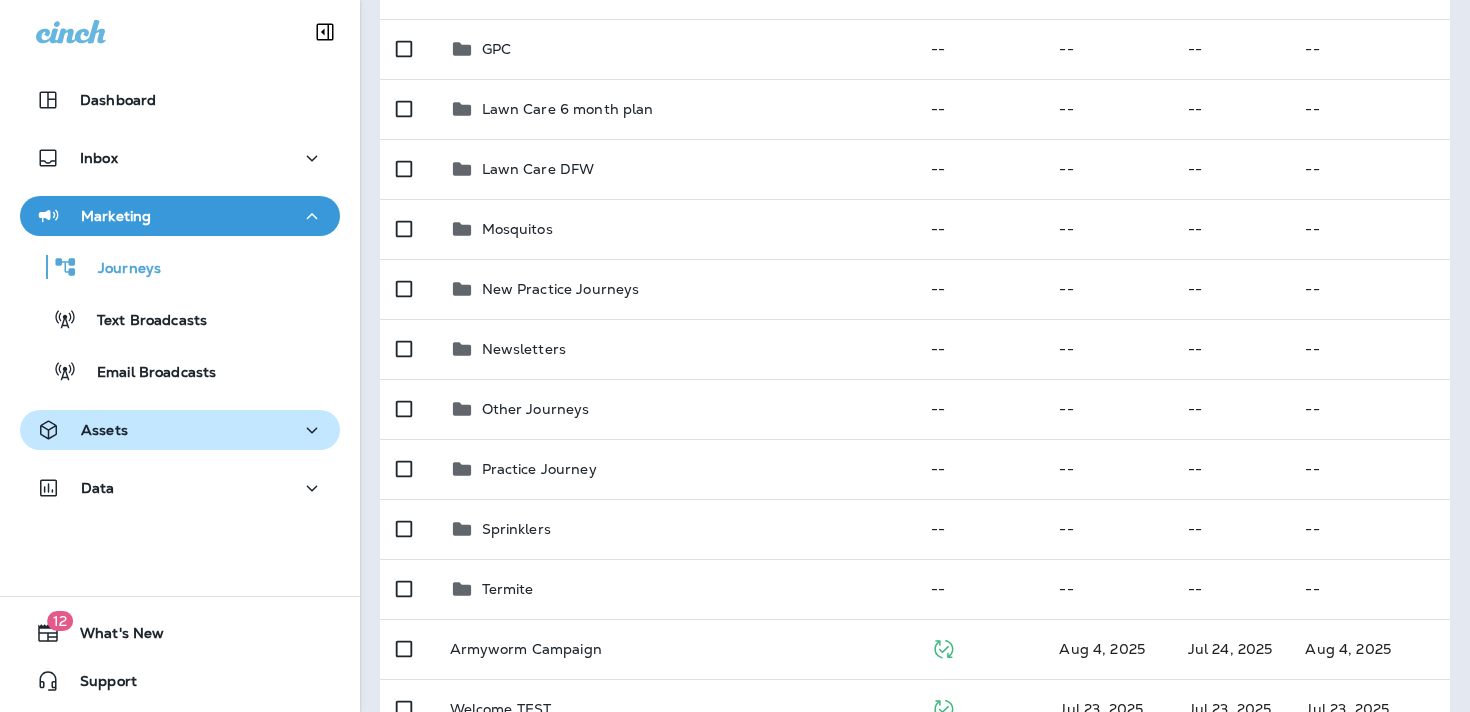 scroll, scrollTop: 469, scrollLeft: 0, axis: vertical 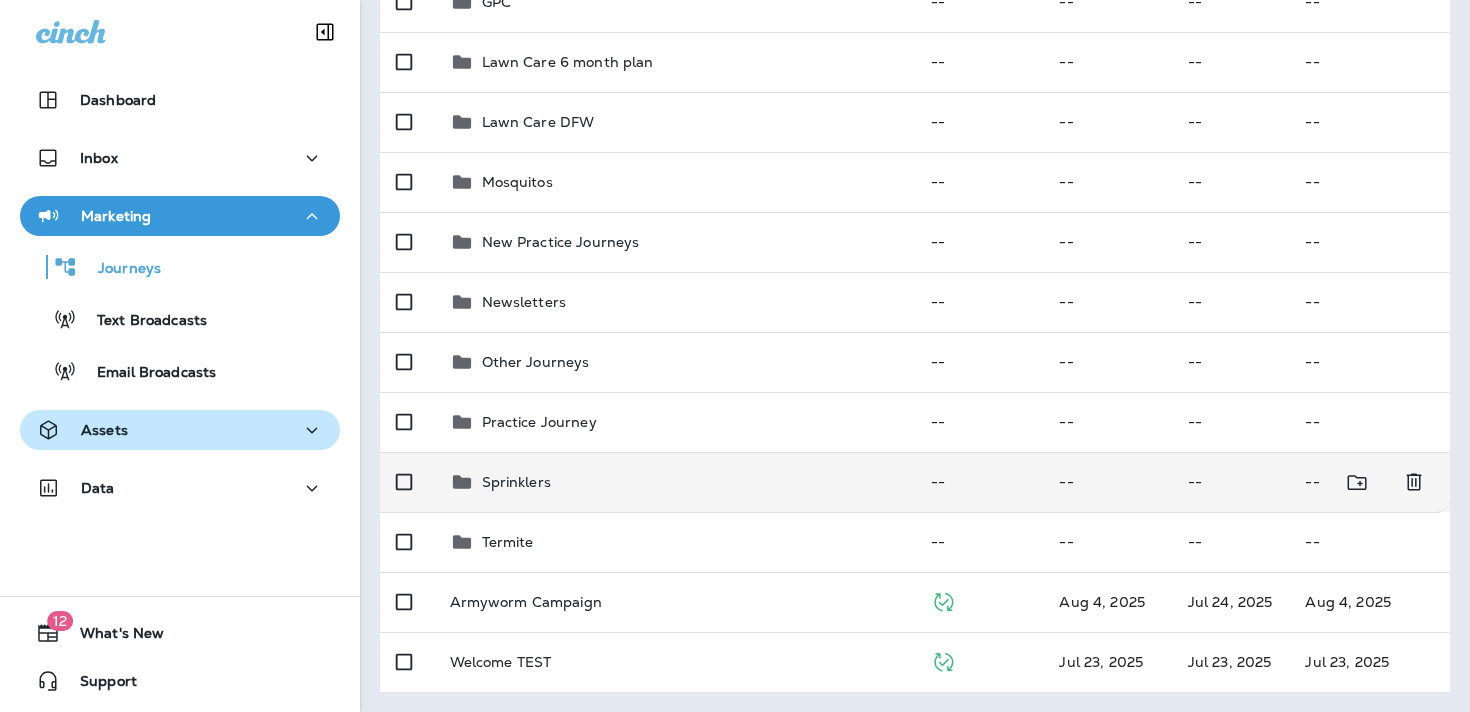 click on "Sprinklers" at bounding box center (516, 482) 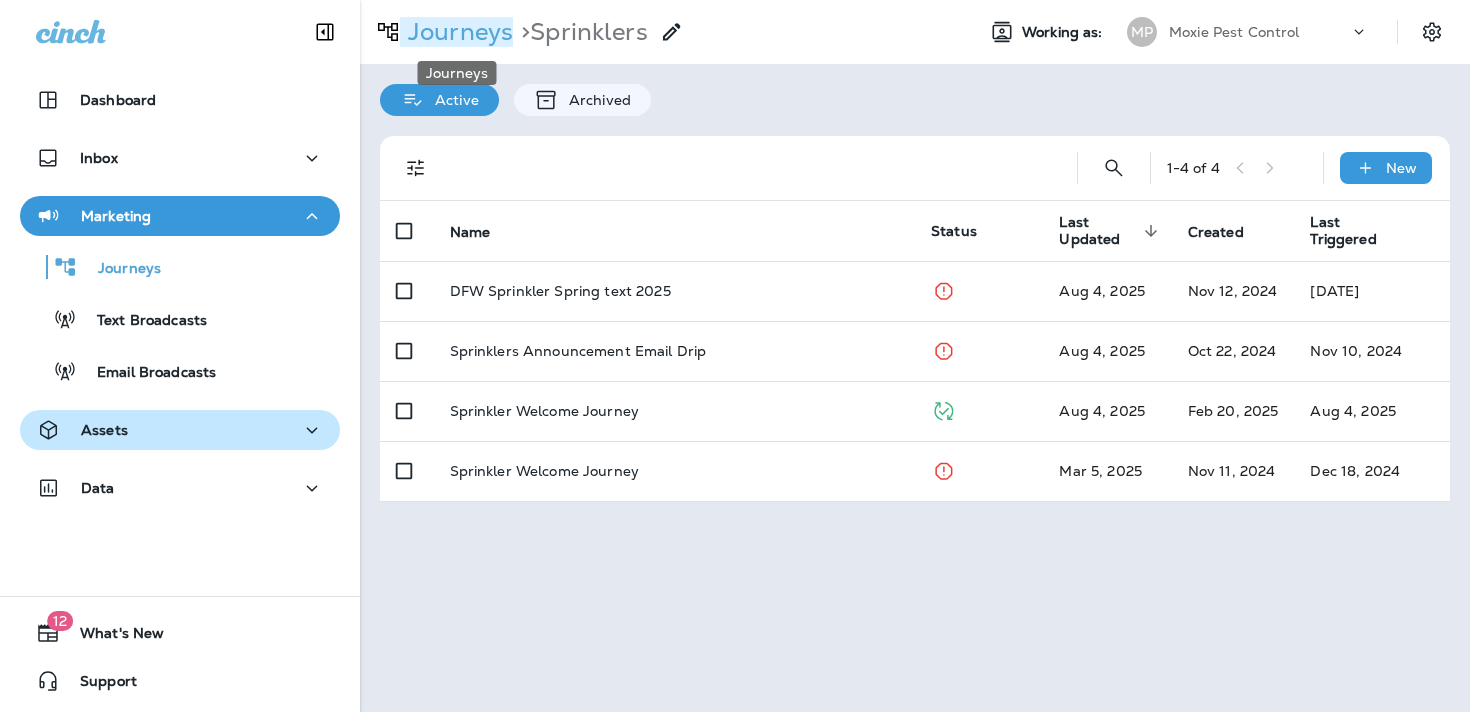 click on "Journeys" at bounding box center [456, 32] 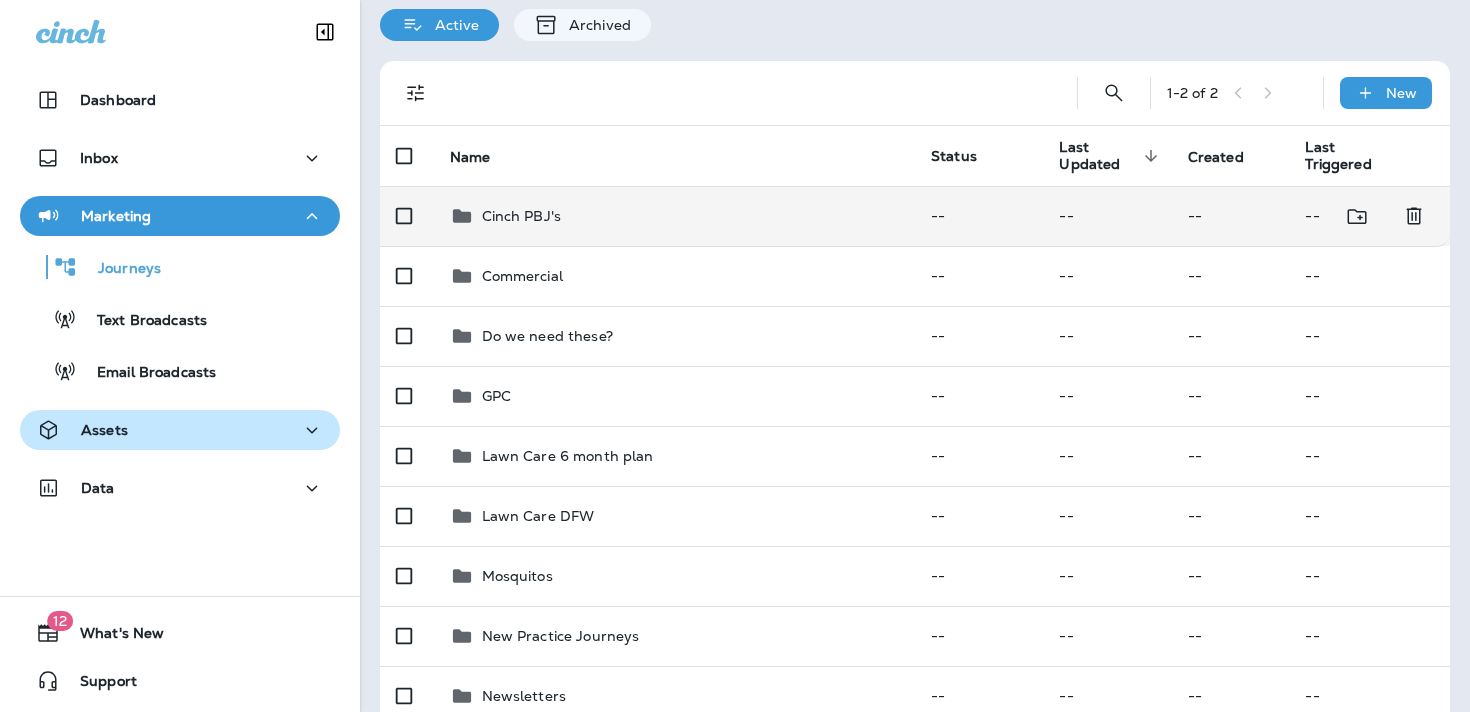 scroll, scrollTop: 76, scrollLeft: 0, axis: vertical 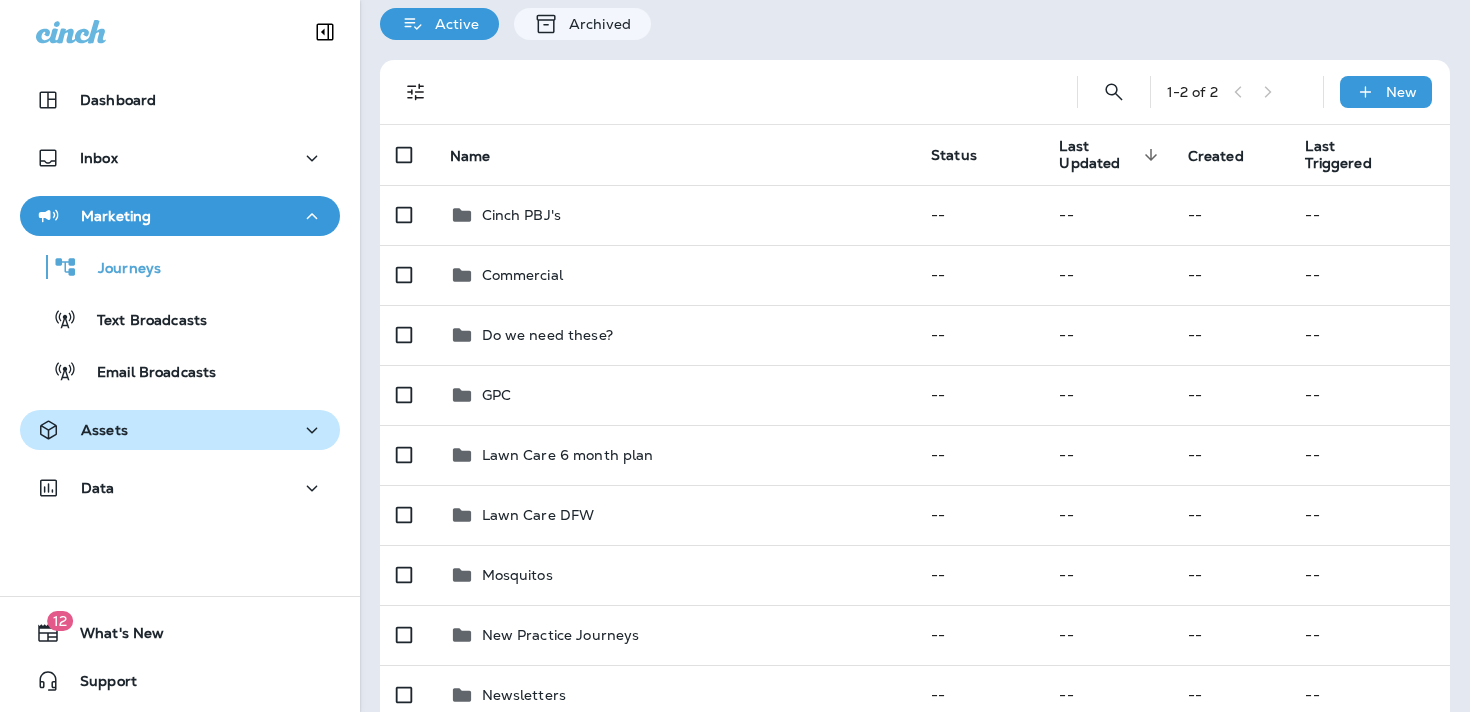 click on "Assets" at bounding box center [180, 430] 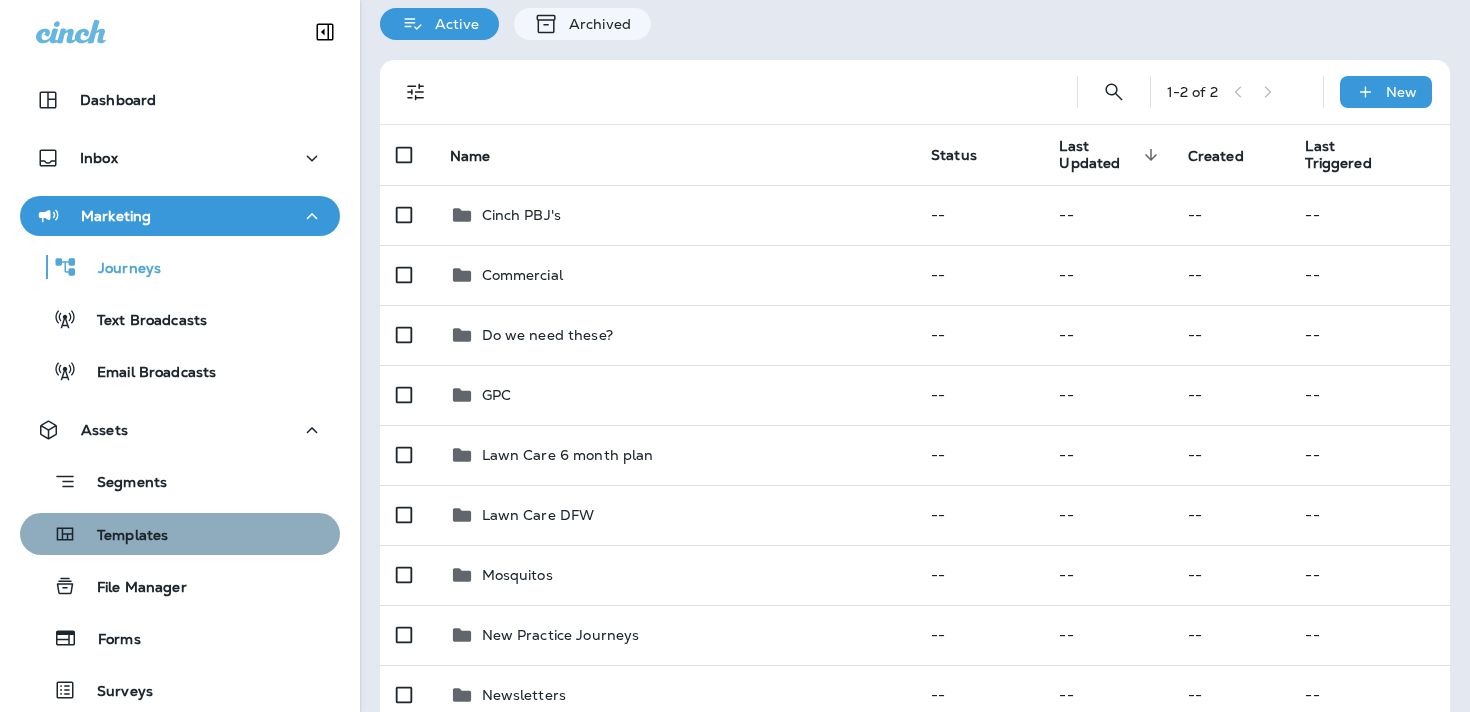 click on "Templates" at bounding box center (122, 536) 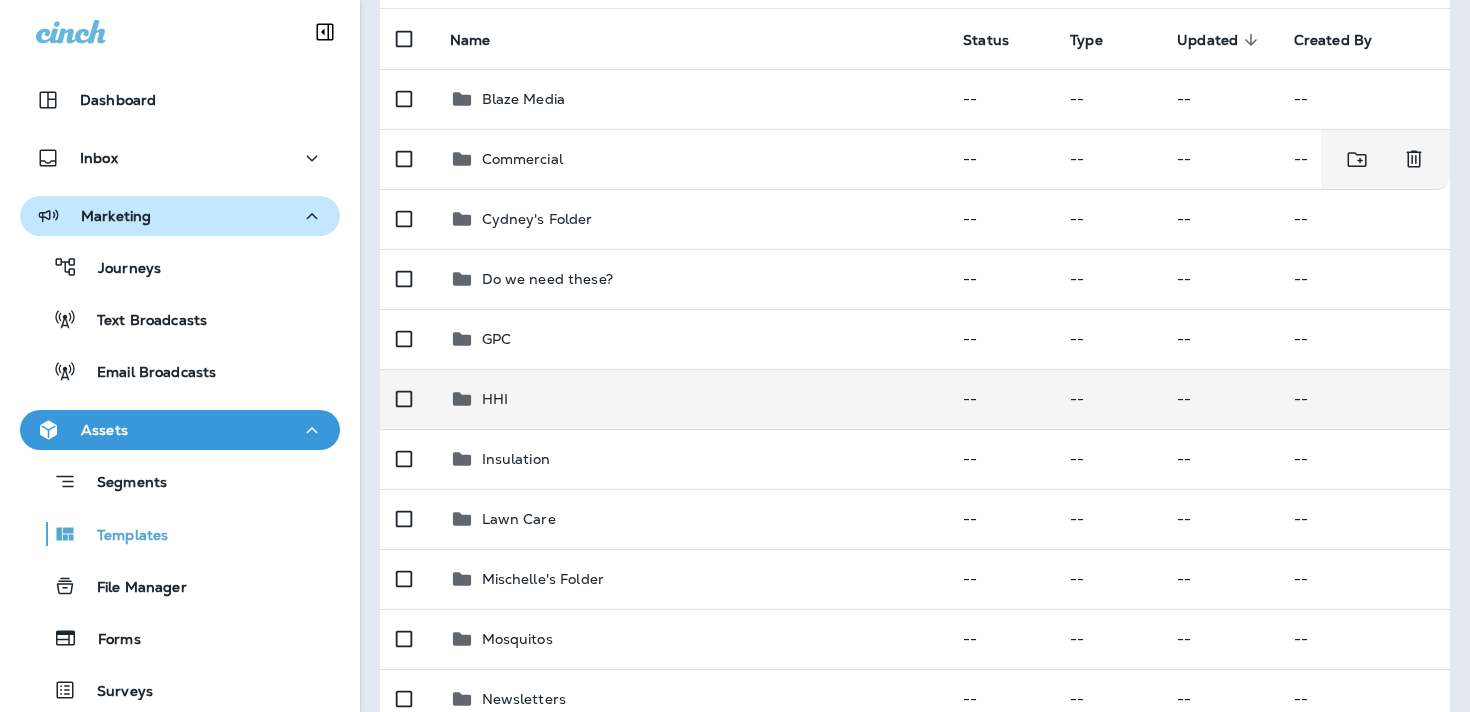 scroll, scrollTop: 194, scrollLeft: 0, axis: vertical 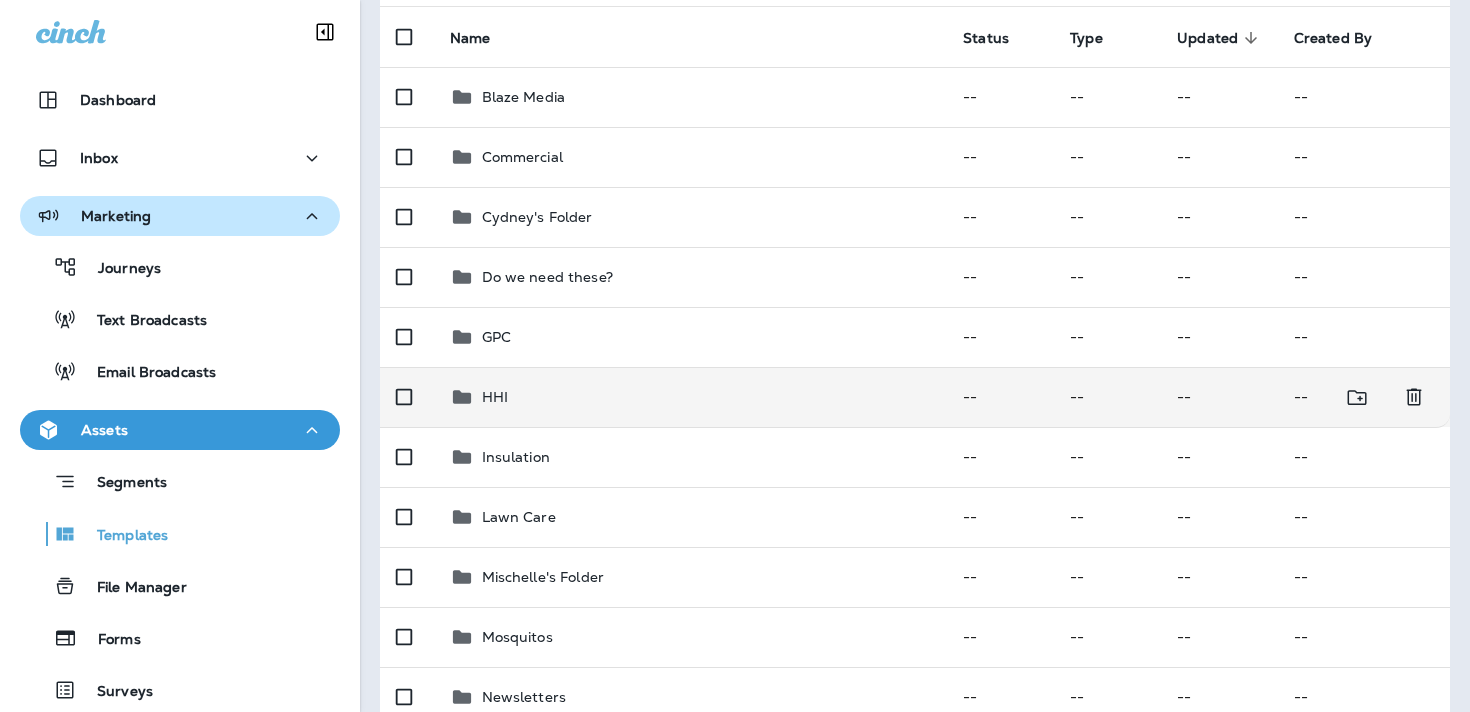 click on "HHI" at bounding box center (495, 397) 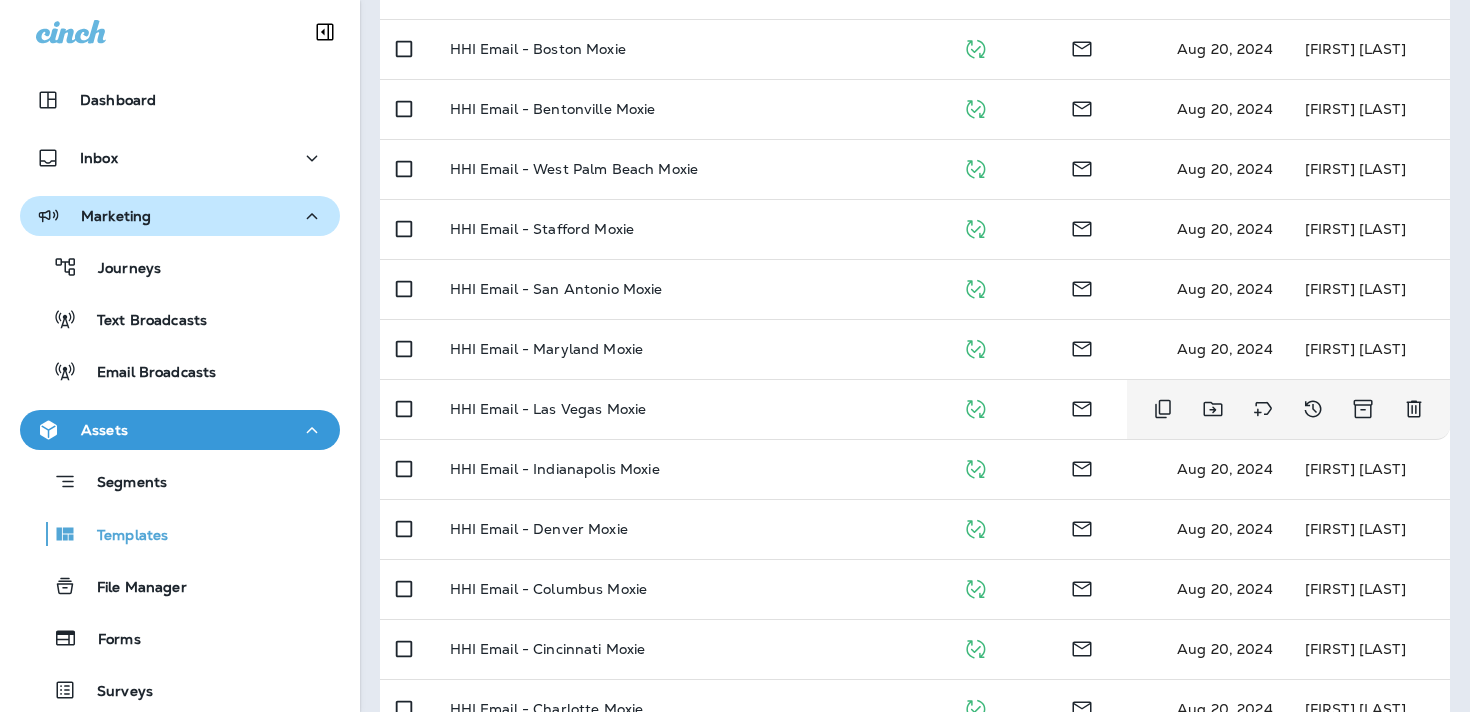scroll, scrollTop: 769, scrollLeft: 0, axis: vertical 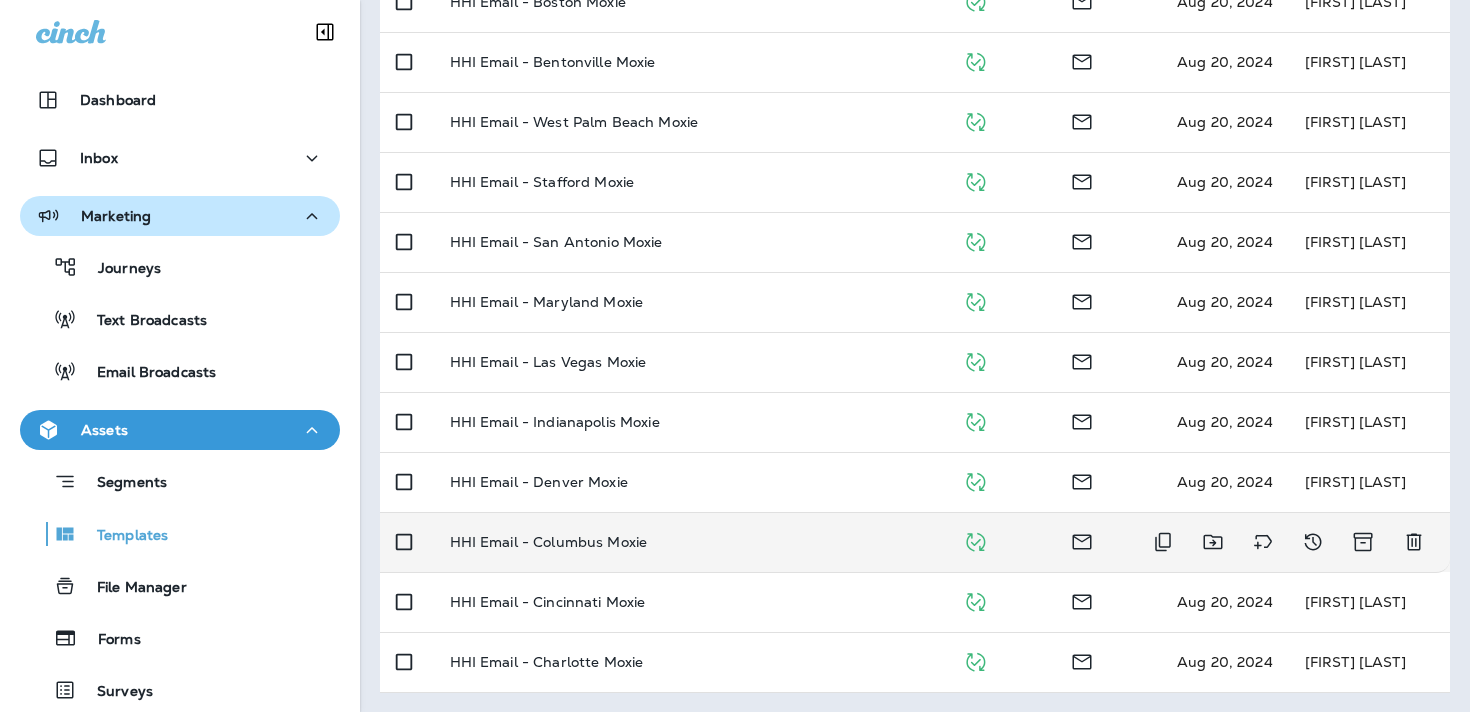 click on "HHI Email - Columbus Moxie" at bounding box center (549, 542) 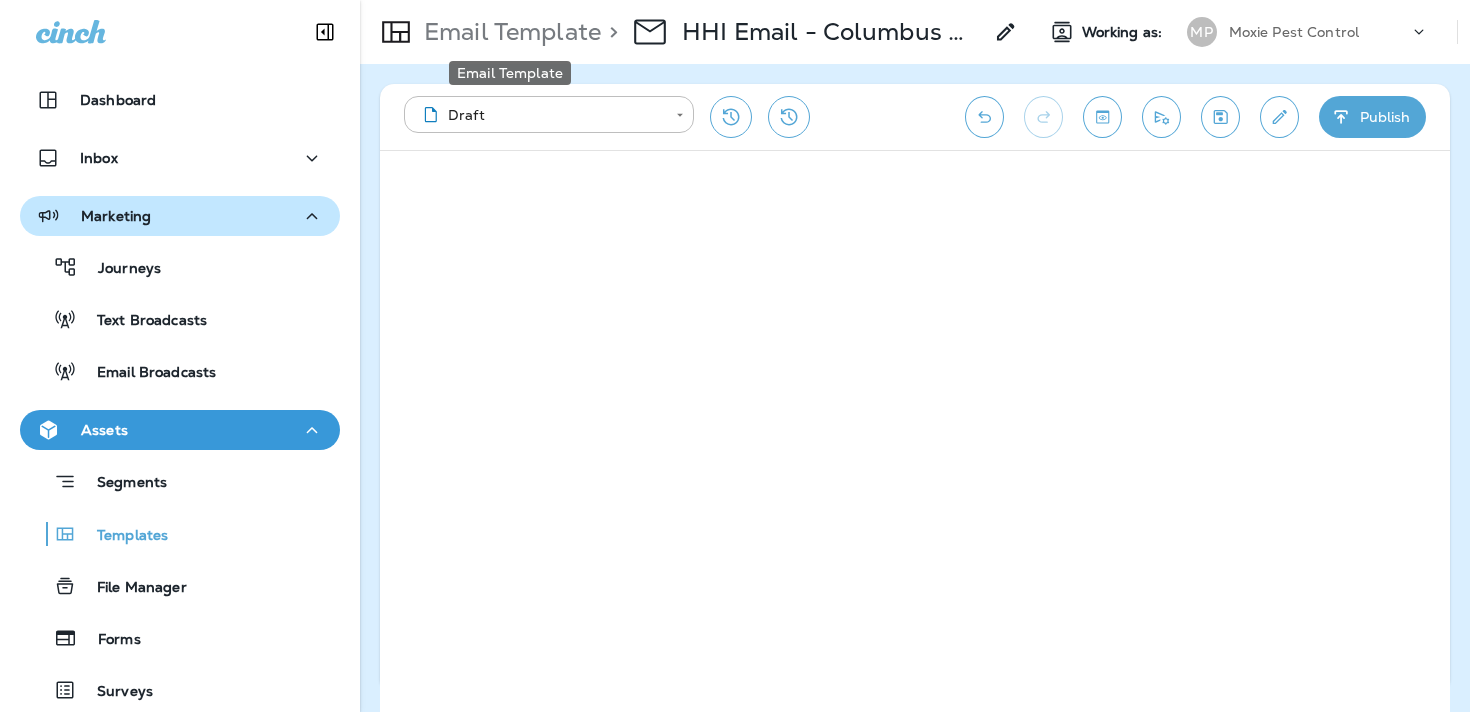click on "Email Template" at bounding box center (508, 32) 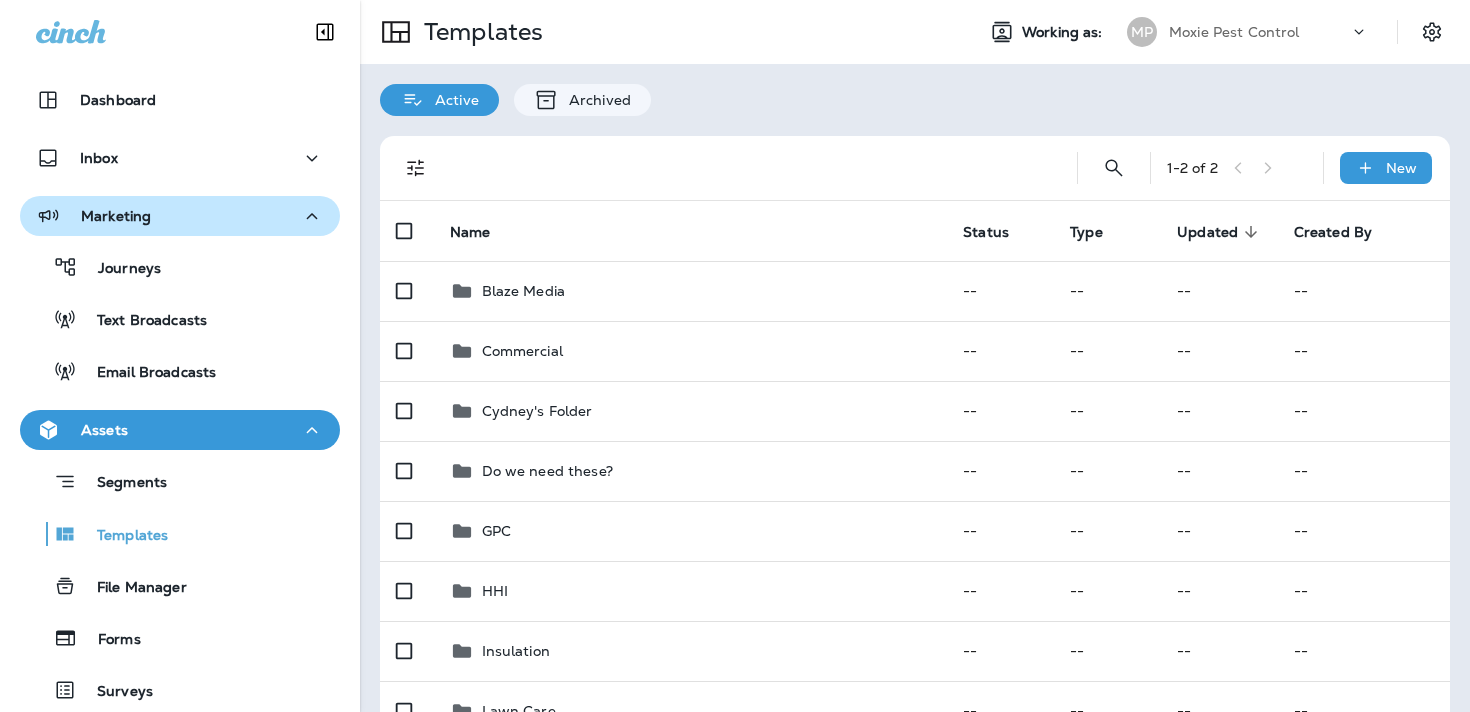scroll, scrollTop: 247, scrollLeft: 0, axis: vertical 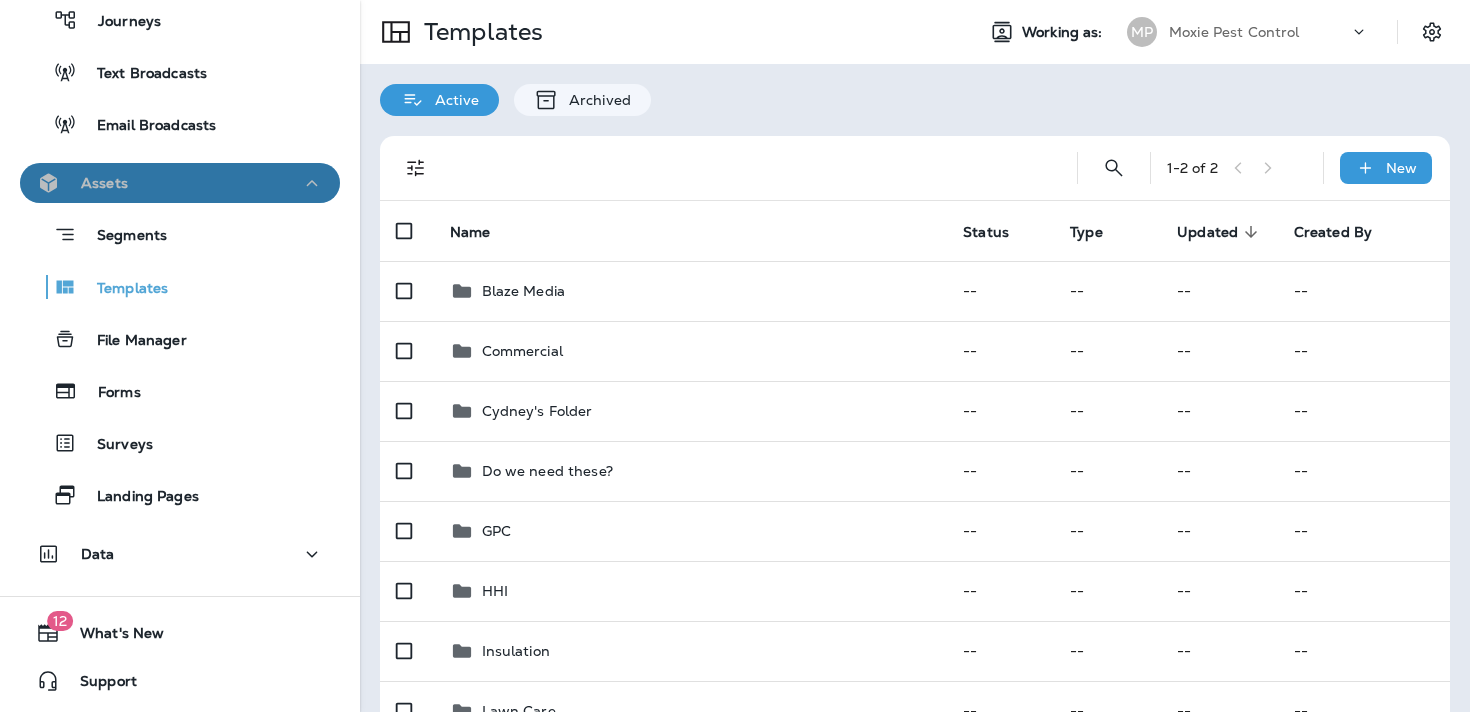 click 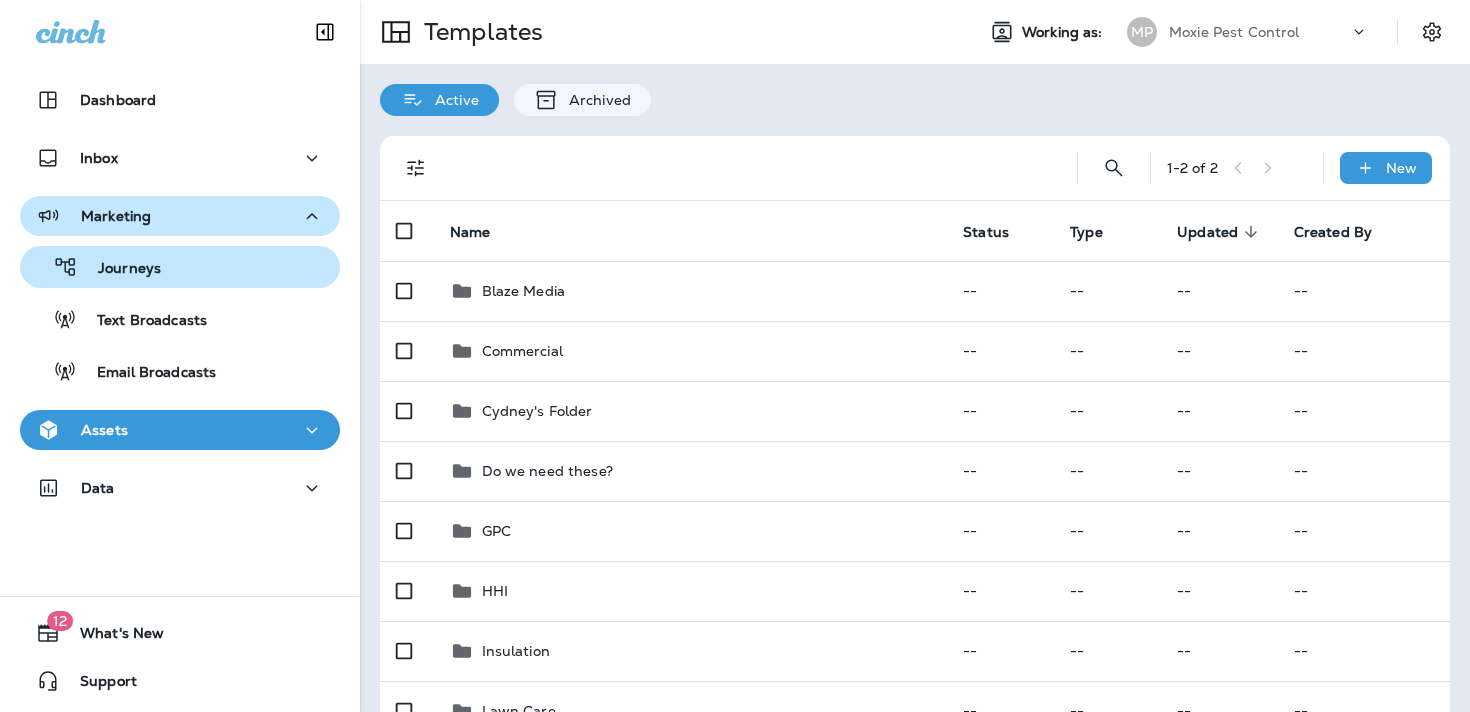 click on "Journeys" at bounding box center (119, 269) 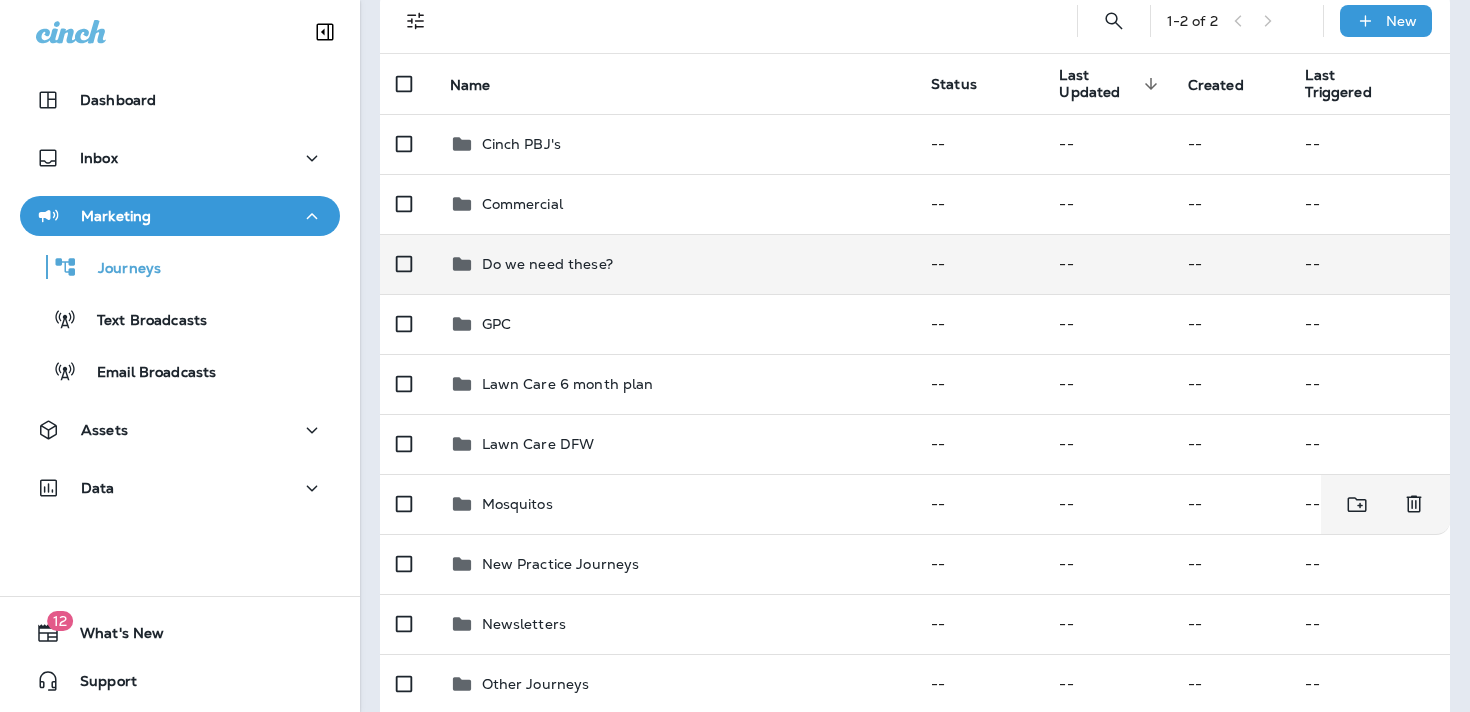 scroll, scrollTop: 145, scrollLeft: 0, axis: vertical 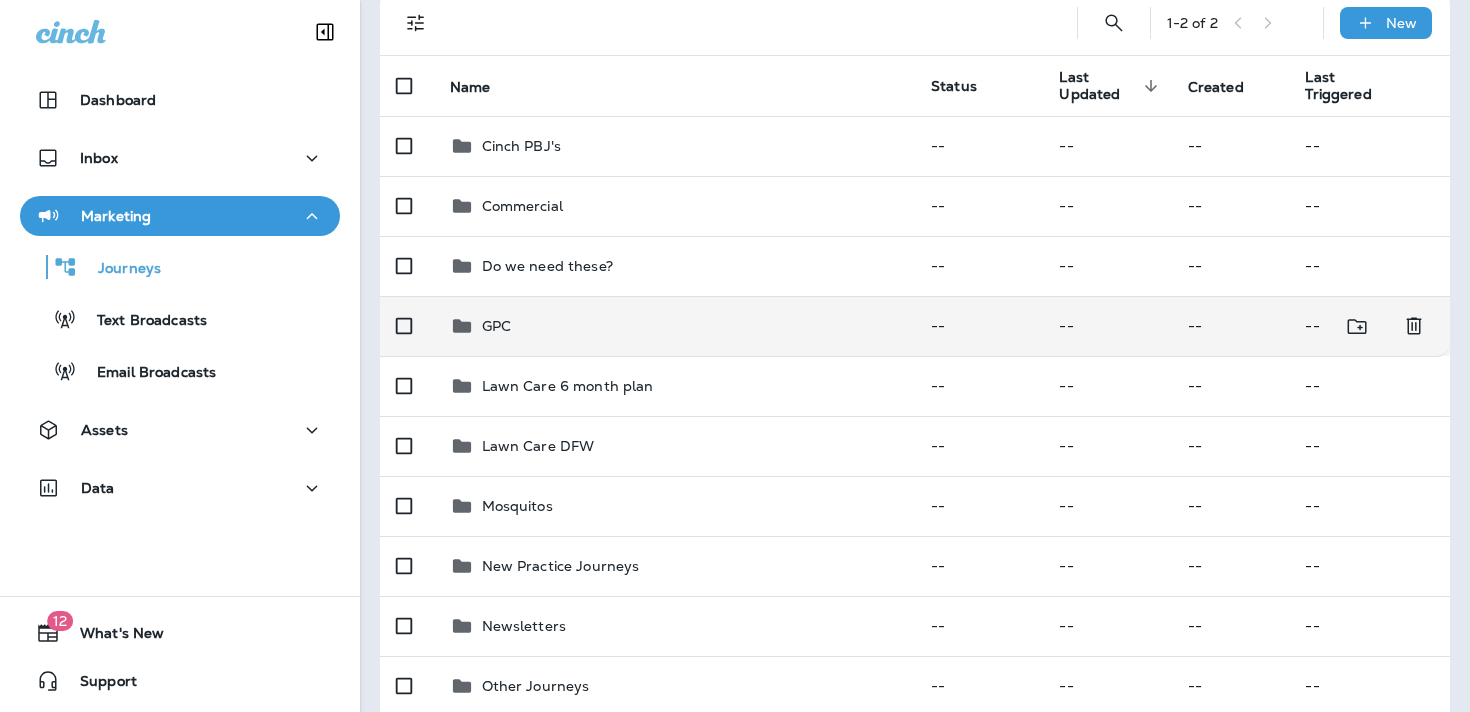 click on "GPC" at bounding box center (675, 326) 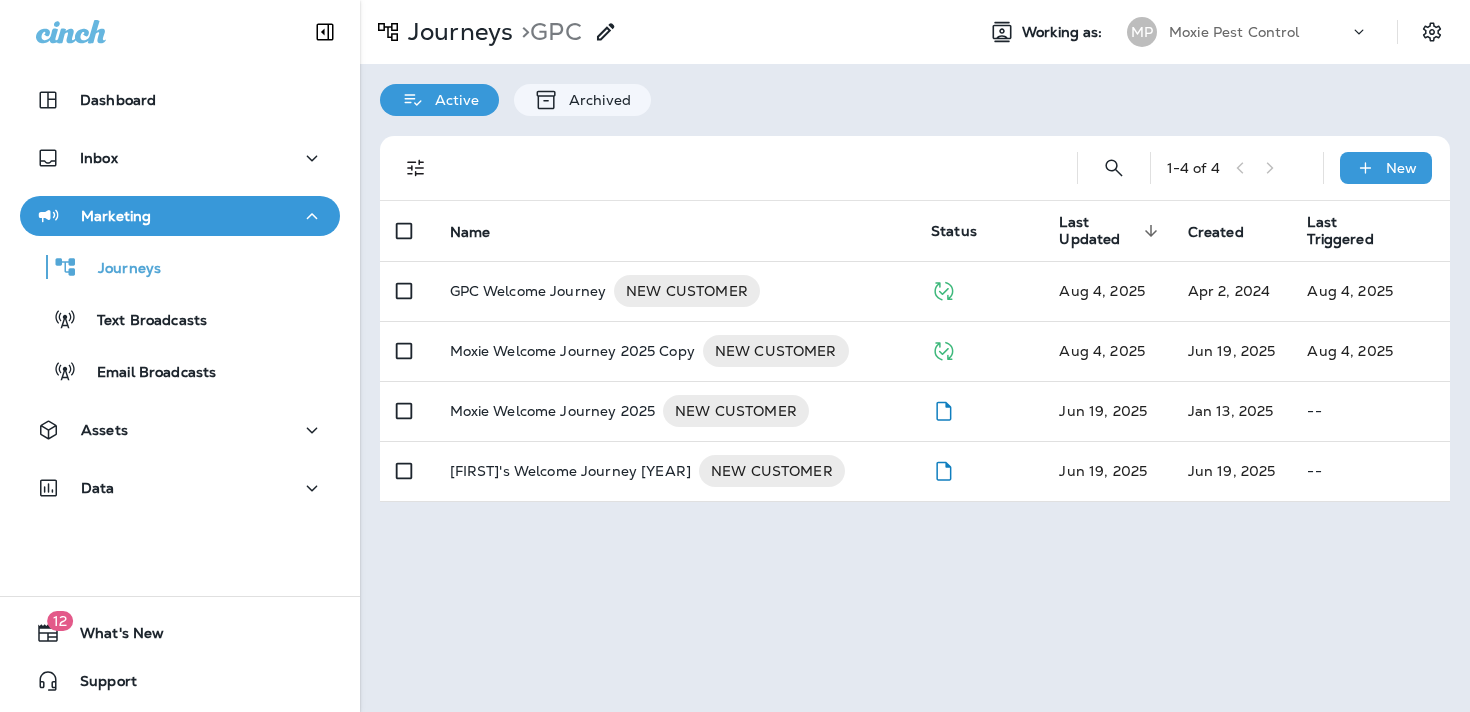 click on "Journeys > GPC Working as: MP Moxie Pest Control Active Archived 1 - 4 of 4 New Name Status Last Updated sorted descending Created Last Triggered GPC Welcome Journey NEW CUSTOMER [DATE] [DATE] [DATE] Moxie Welcome Journey [YEAR] Copy NEW CUSTOMER [DATE] [DATE] [DATE] Moxie Welcome Journey [YEAR] NEW CUSTOMER [DATE] [DATE] -- Joshua's Welcome Journey [YEAR] NEW CUSTOMER [DATE] [DATE] --" at bounding box center (915, 356) 